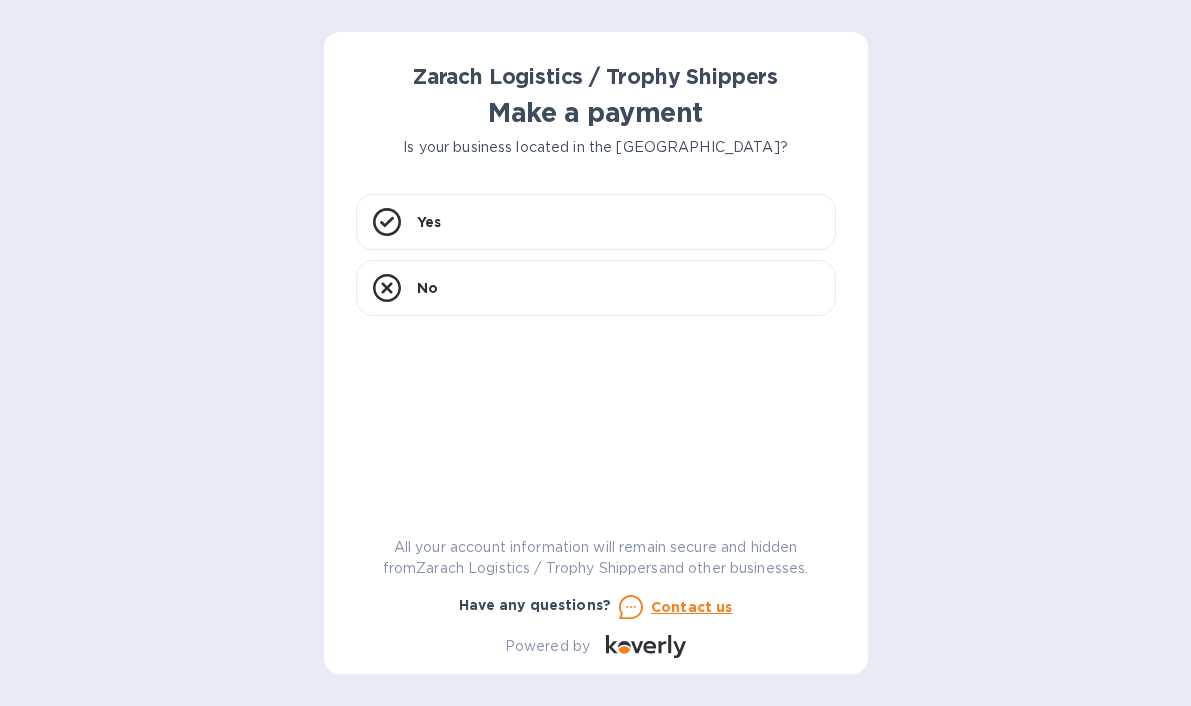 scroll, scrollTop: 0, scrollLeft: 0, axis: both 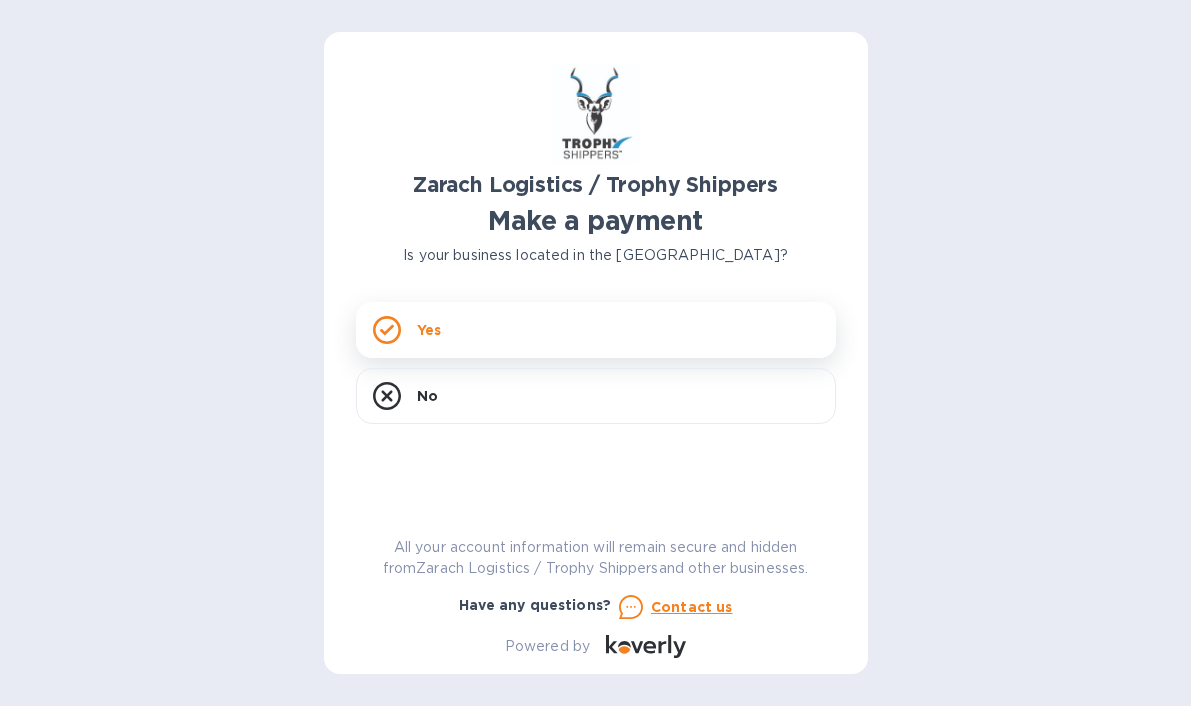 click on "Yes" at bounding box center [596, 330] 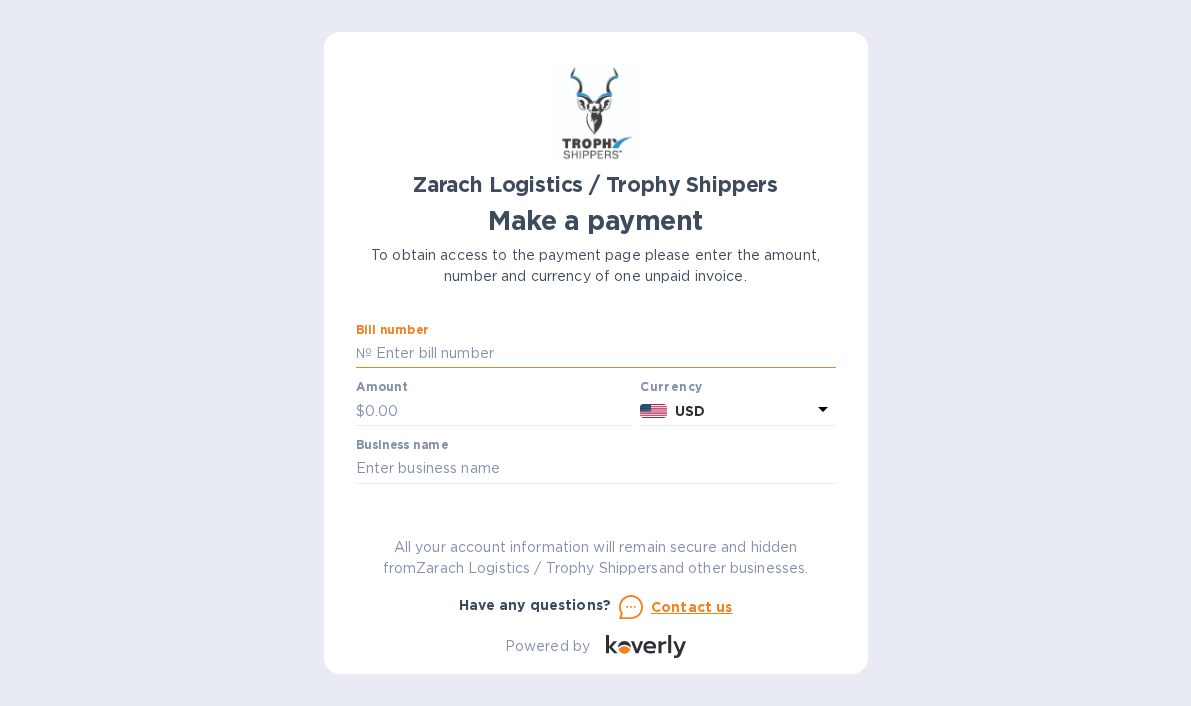 paste on "B00169679" 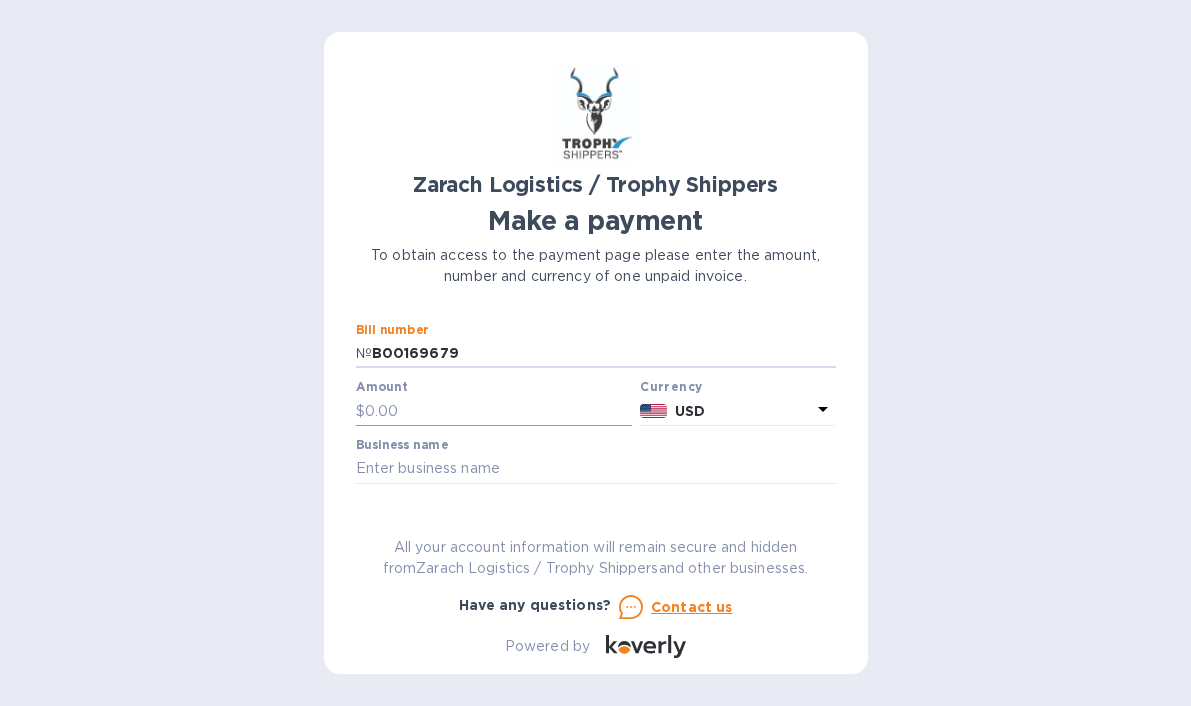 type on "B00169679" 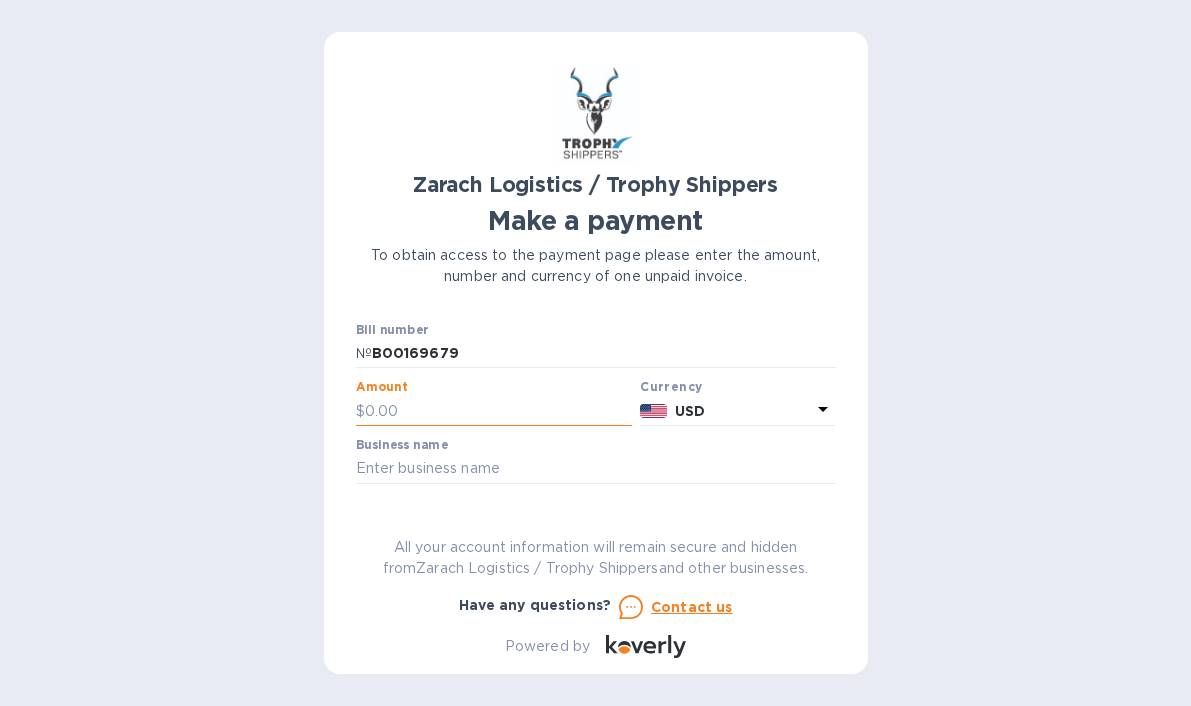 click at bounding box center [499, 411] 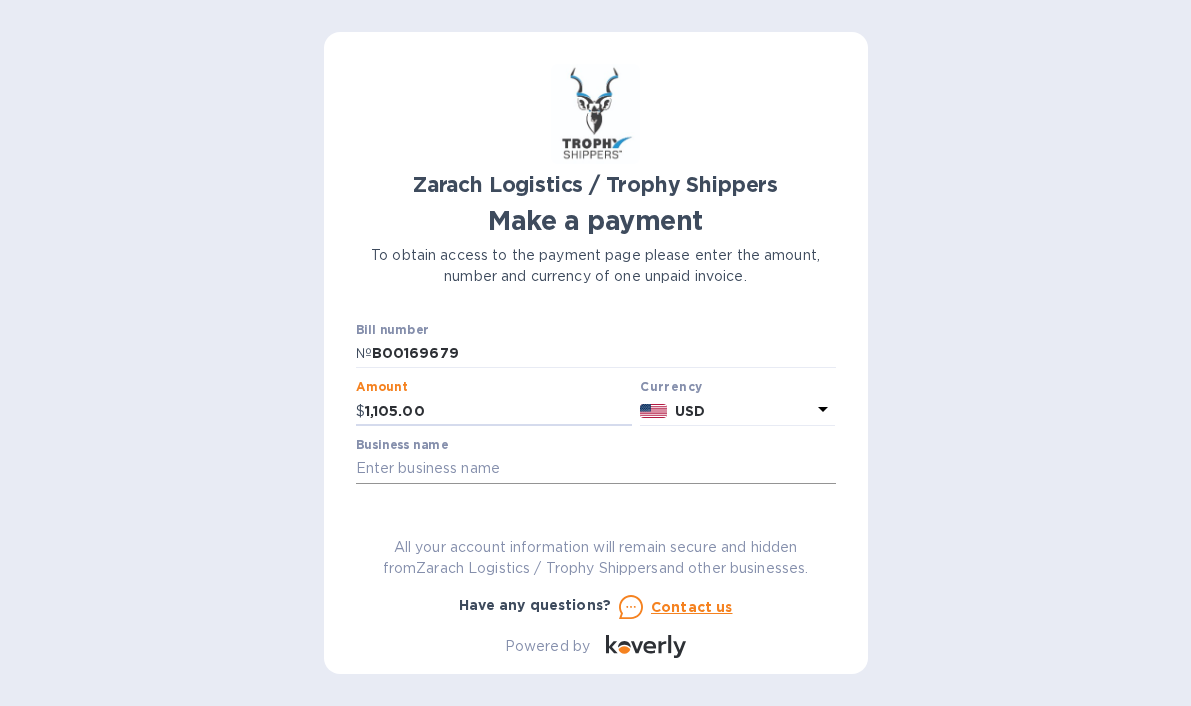 type on "1,105.00" 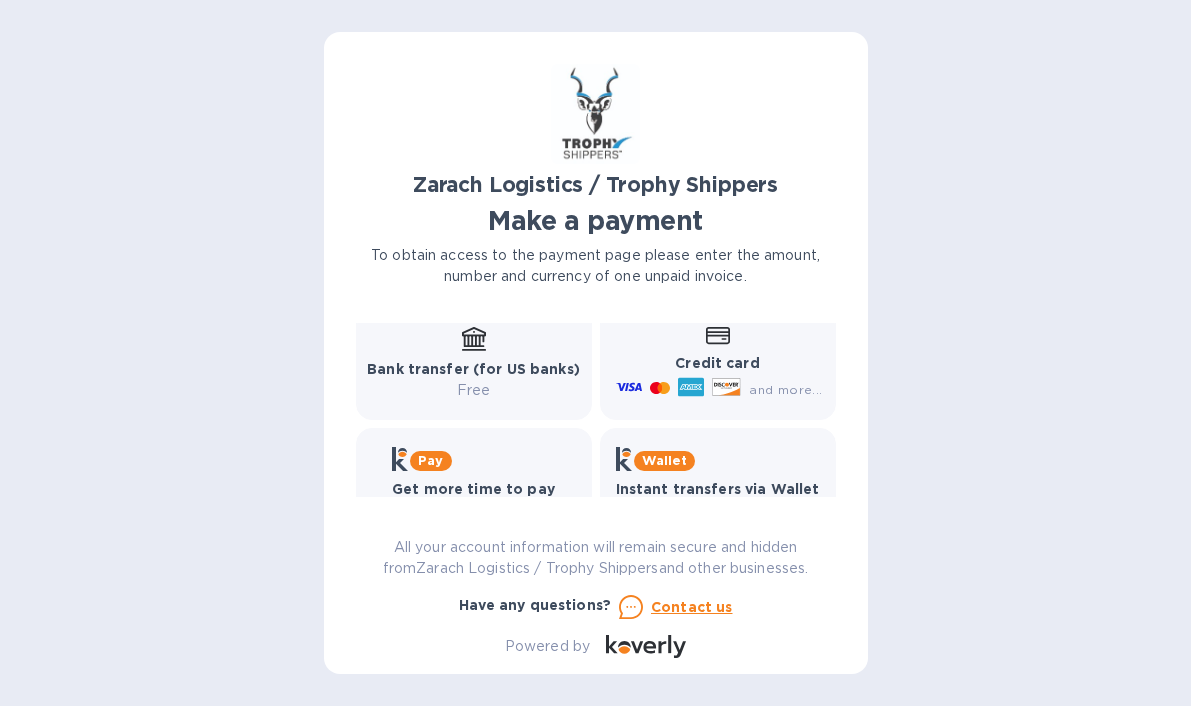 scroll, scrollTop: 99, scrollLeft: 0, axis: vertical 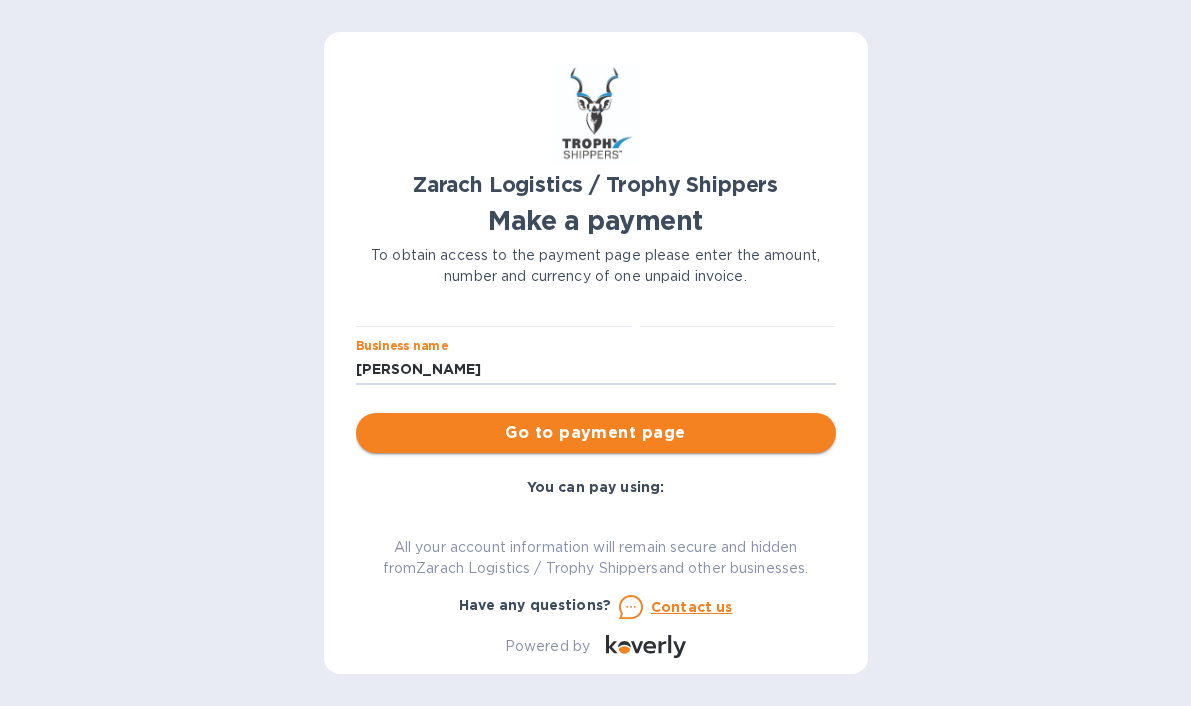 type on "[PERSON_NAME]" 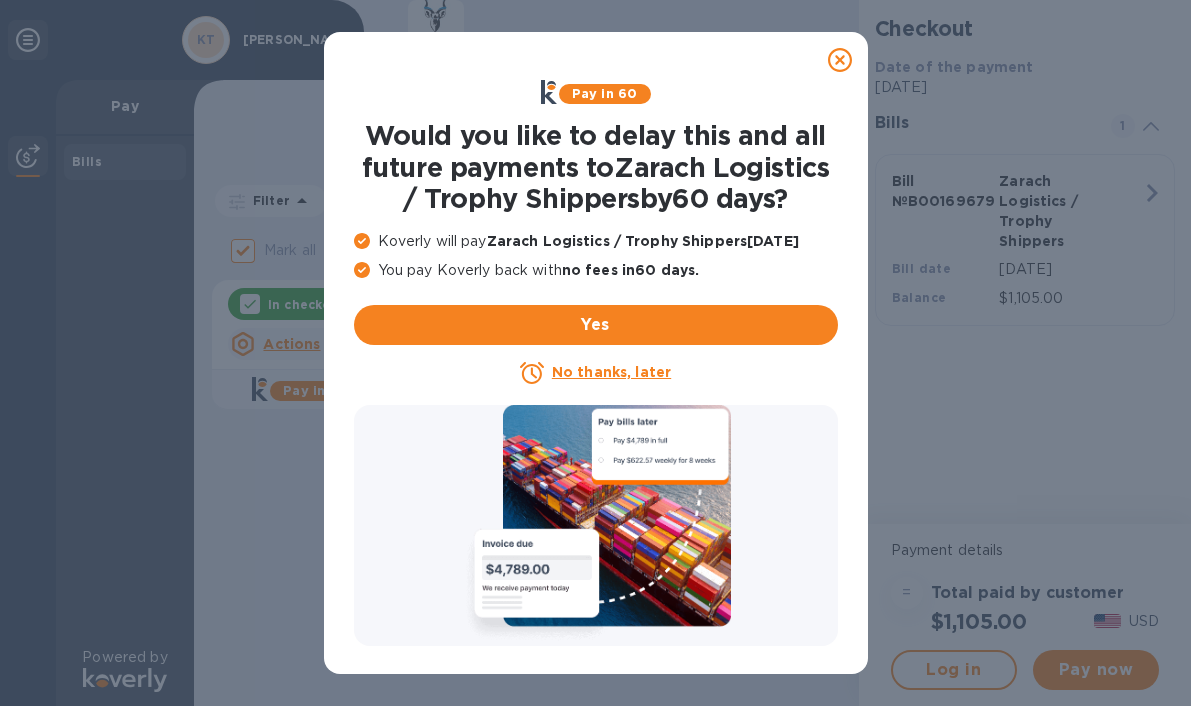 click on "No thanks, later" at bounding box center [611, 372] 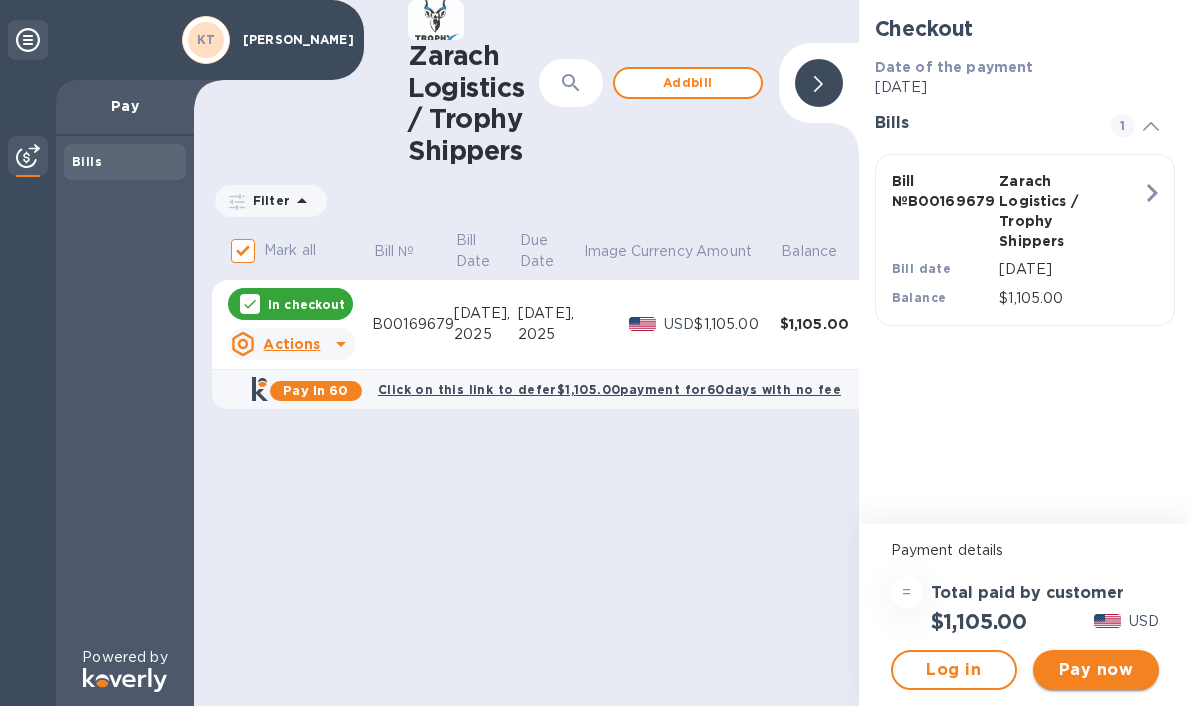 click on "Pay now" at bounding box center (1096, 670) 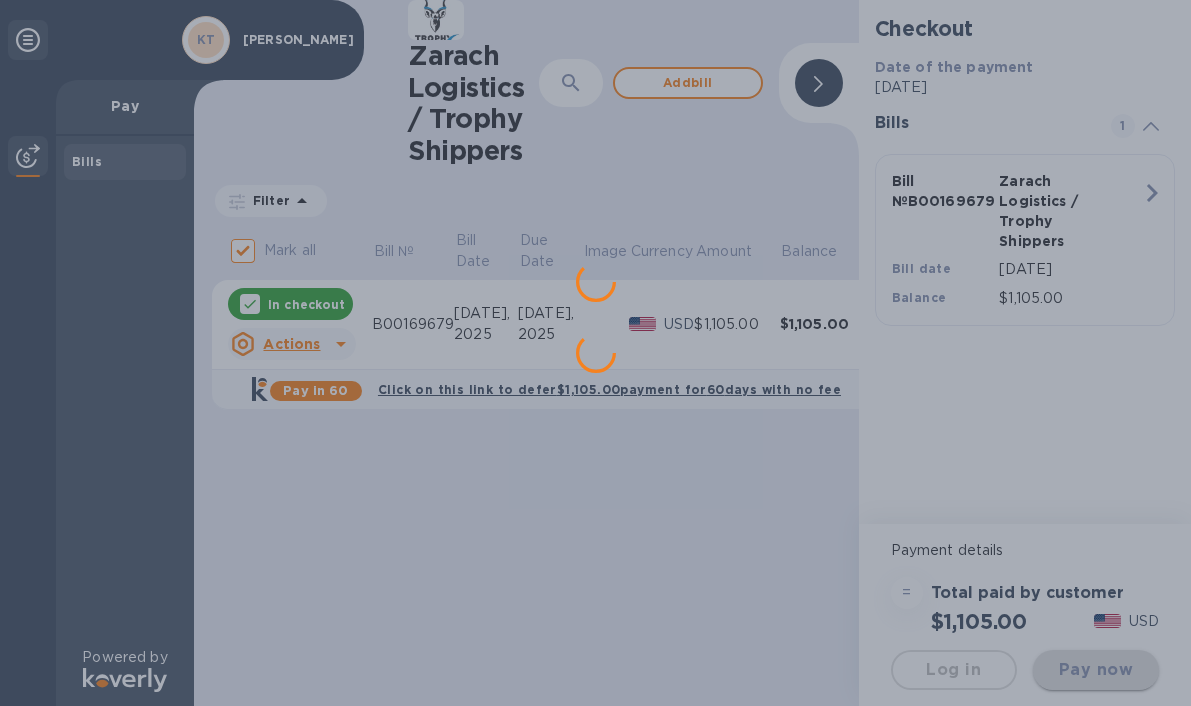 scroll, scrollTop: 0, scrollLeft: 0, axis: both 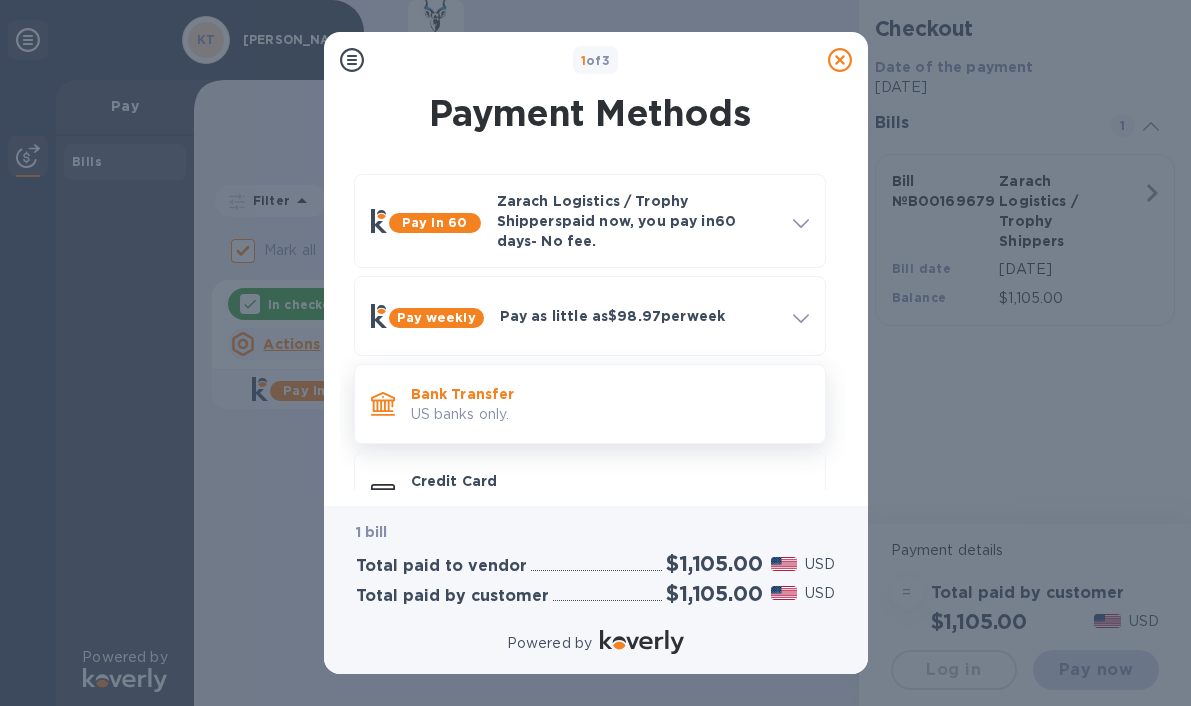 click on "US banks only." at bounding box center [610, 414] 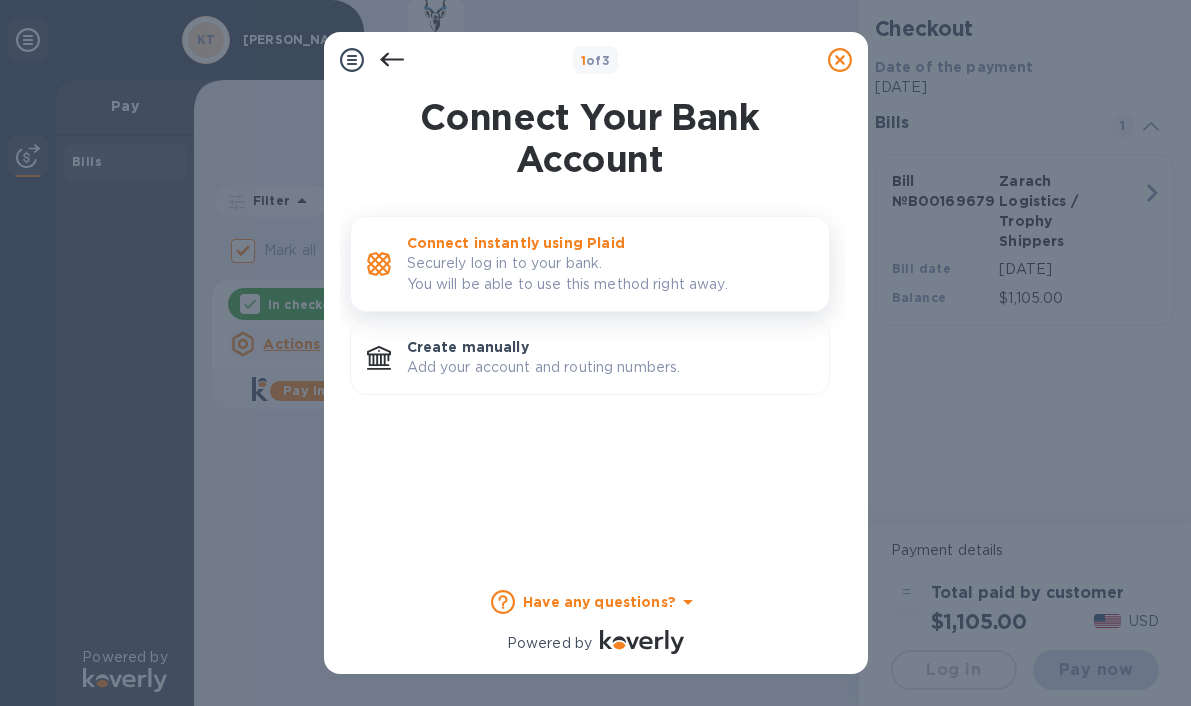 click on "Securely log in to your bank.   You will be able to use this method right away." at bounding box center [610, 274] 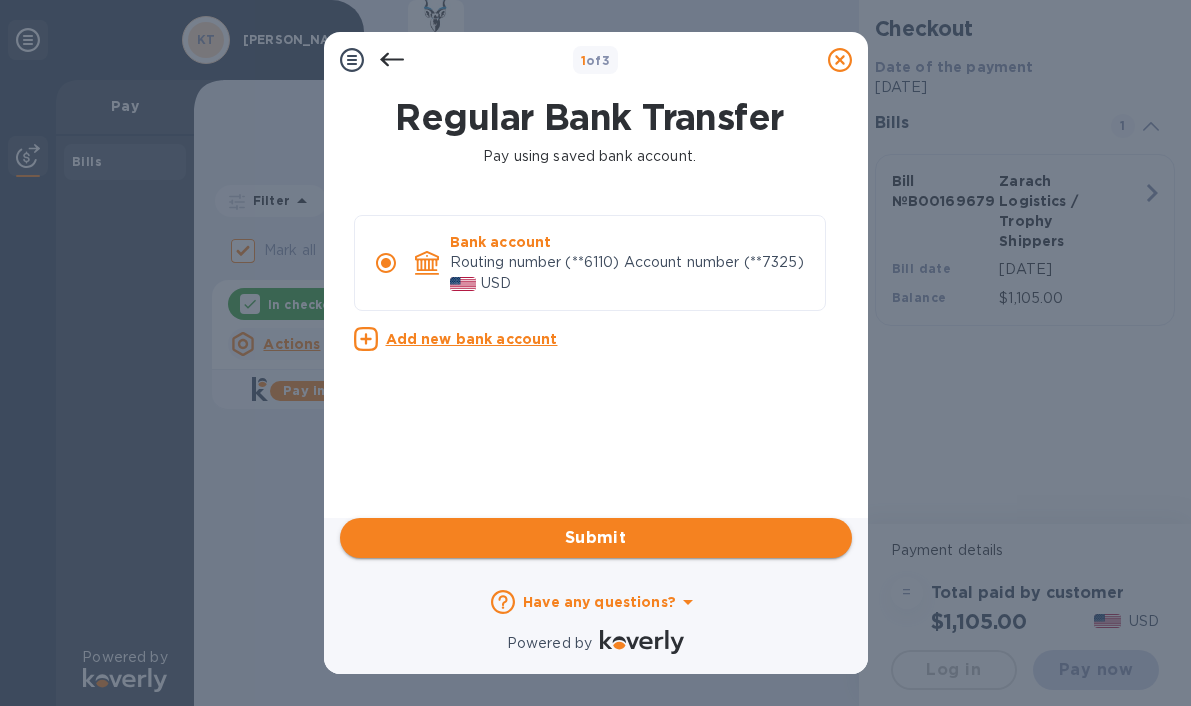click on "Submit" at bounding box center [596, 538] 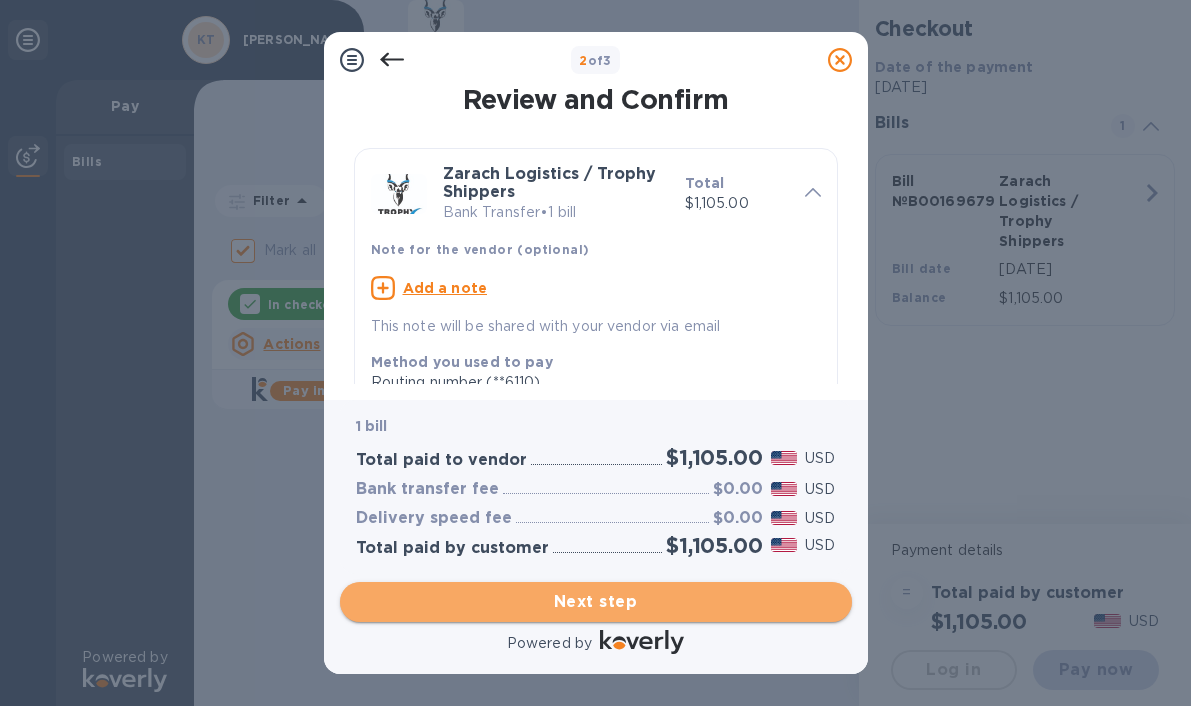 click on "Next step" at bounding box center [596, 602] 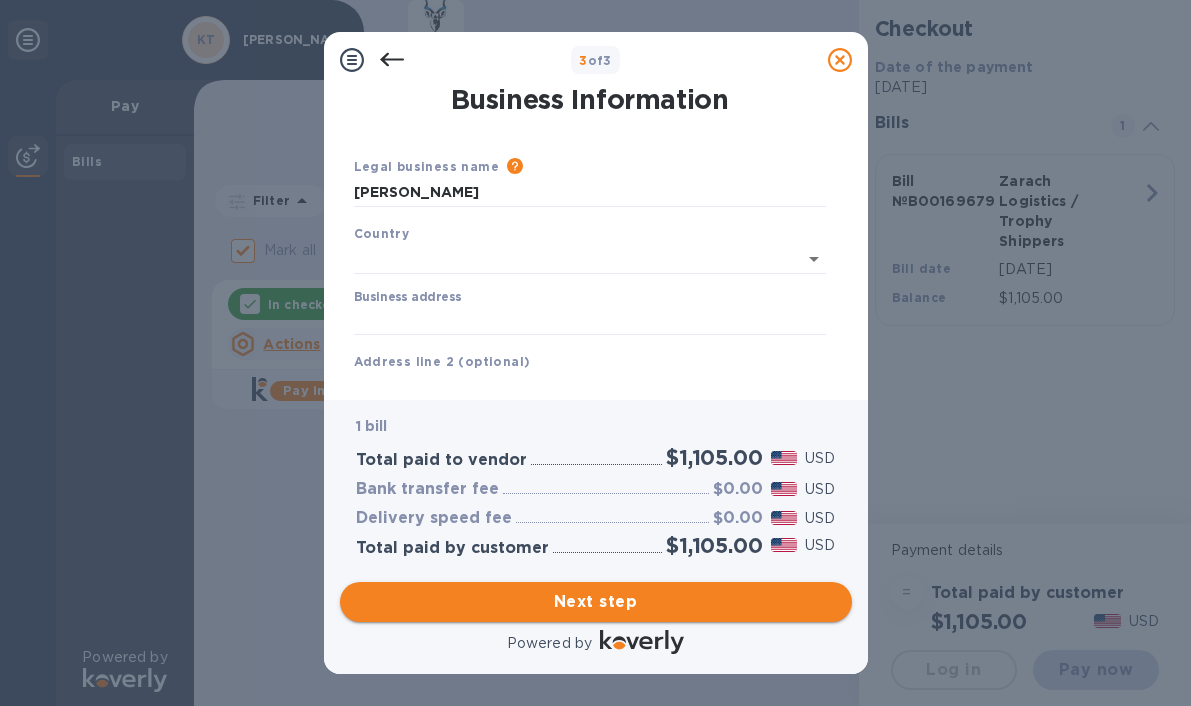 type on "[GEOGRAPHIC_DATA]" 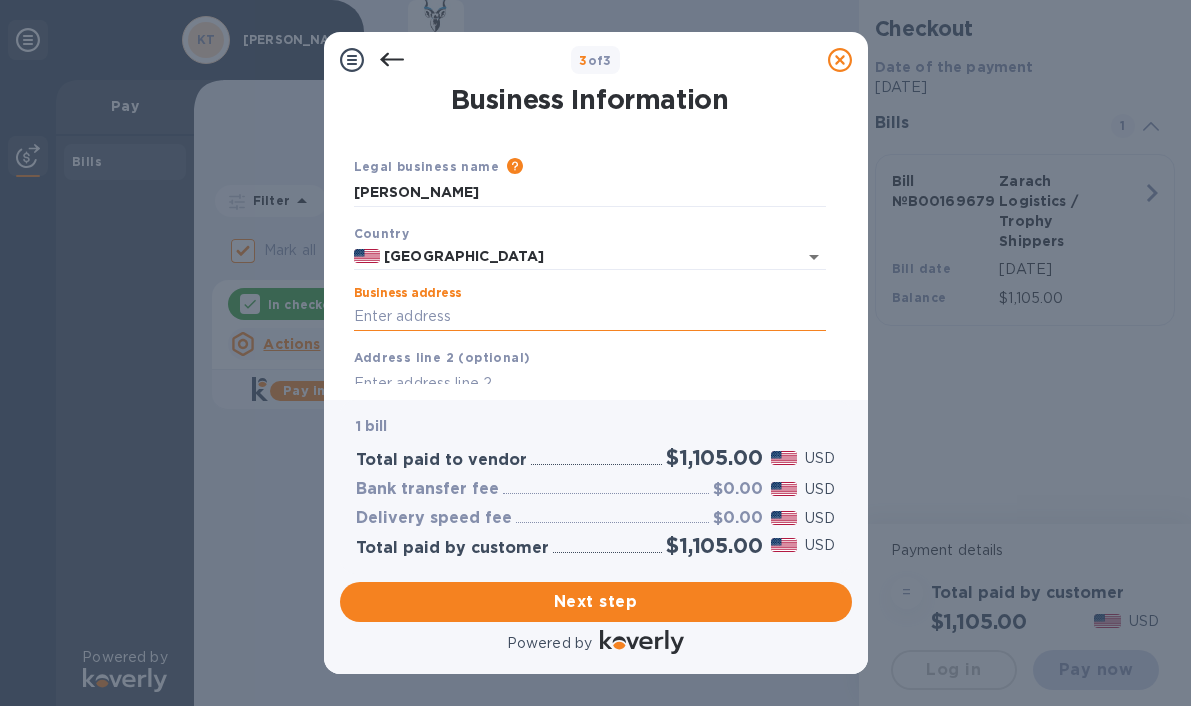 type on "612" 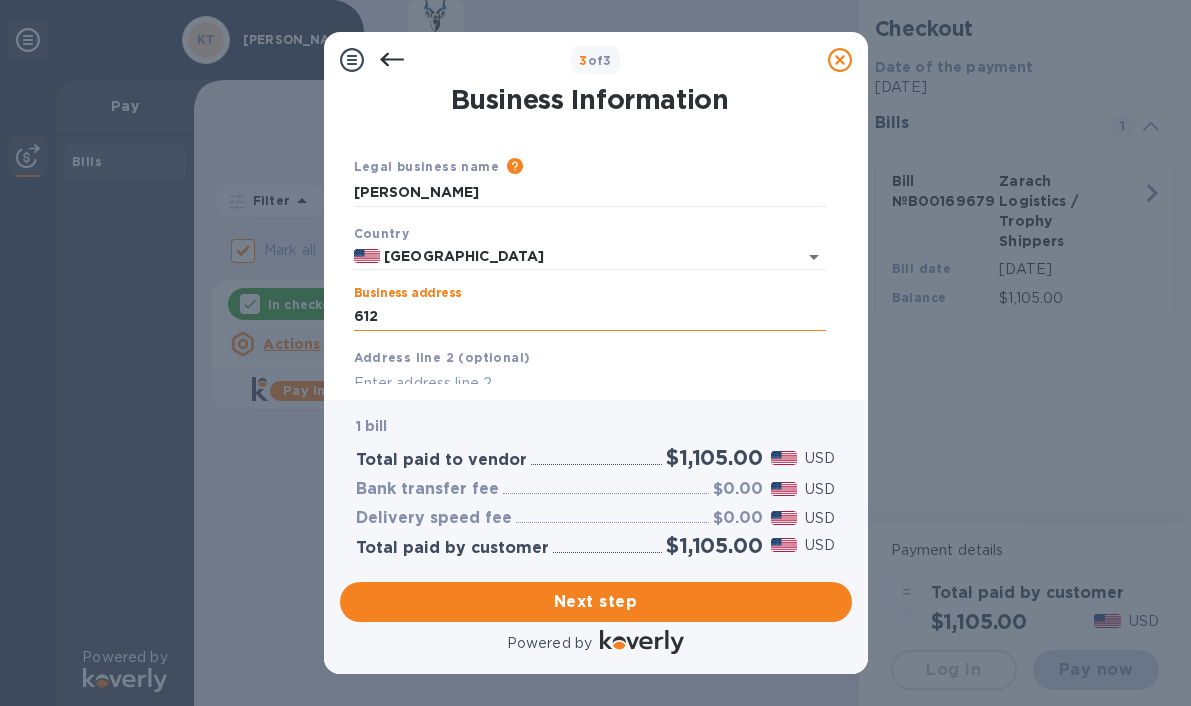 type on "Tanager Drive" 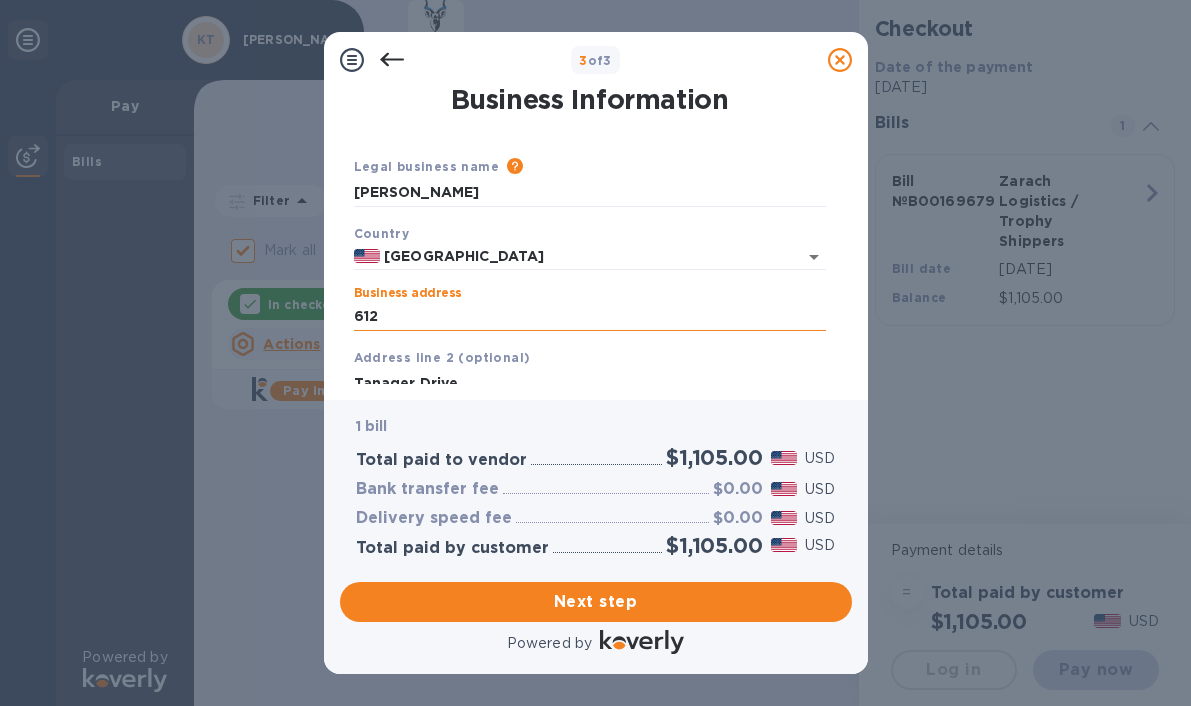 type on "[GEOGRAPHIC_DATA]" 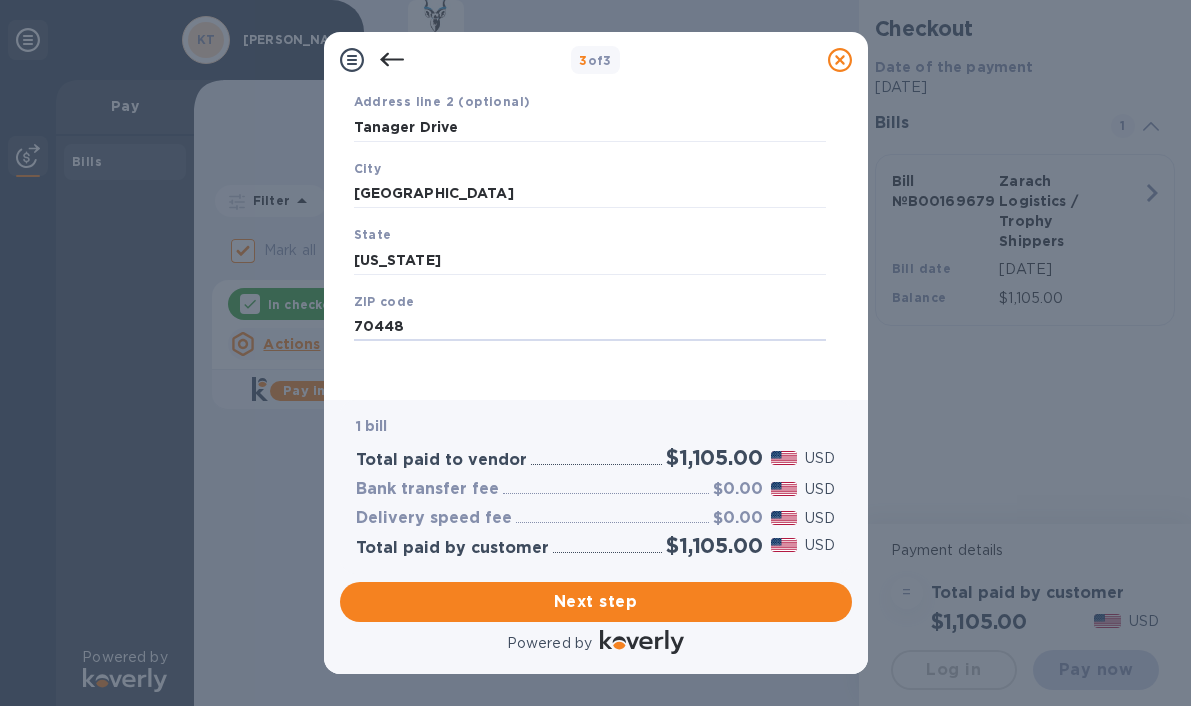 scroll, scrollTop: 258, scrollLeft: 0, axis: vertical 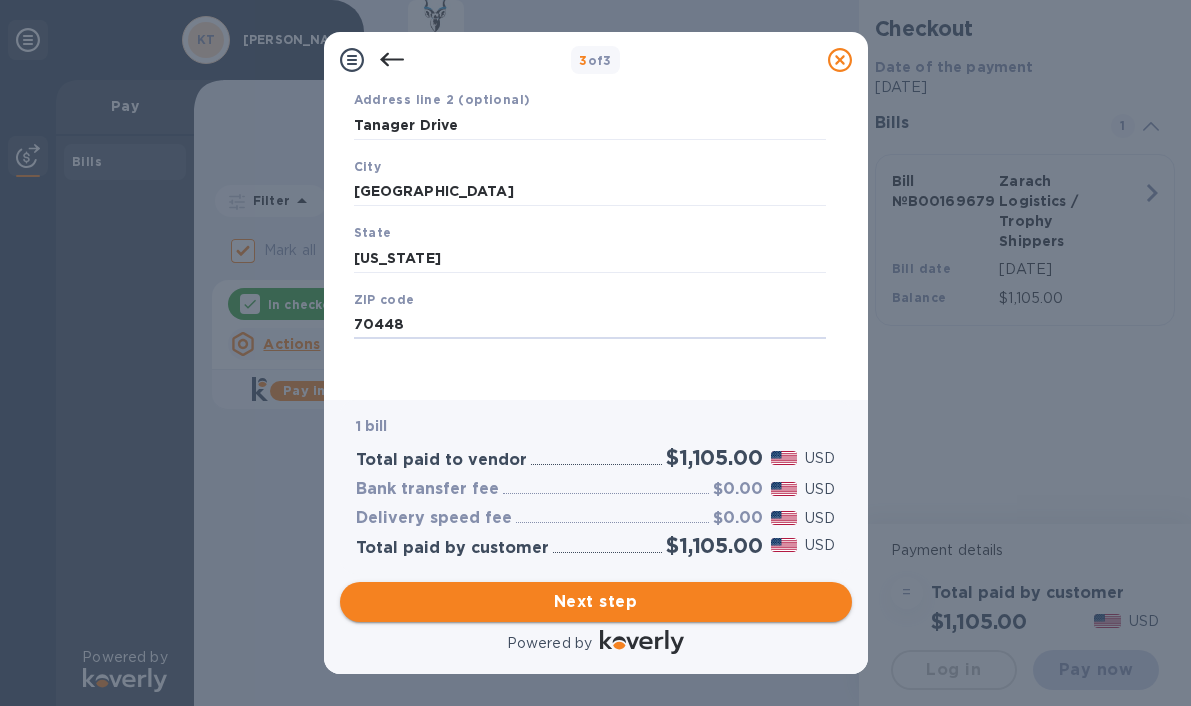 click on "Next step" at bounding box center (596, 602) 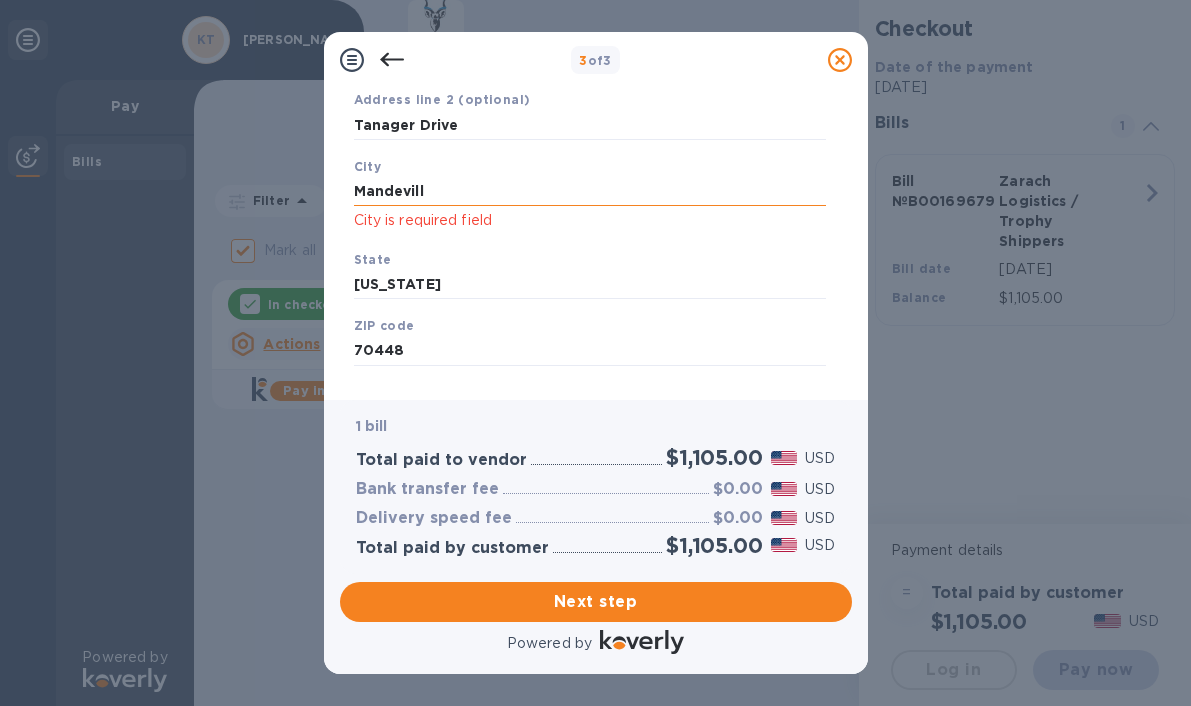 type on "[GEOGRAPHIC_DATA]" 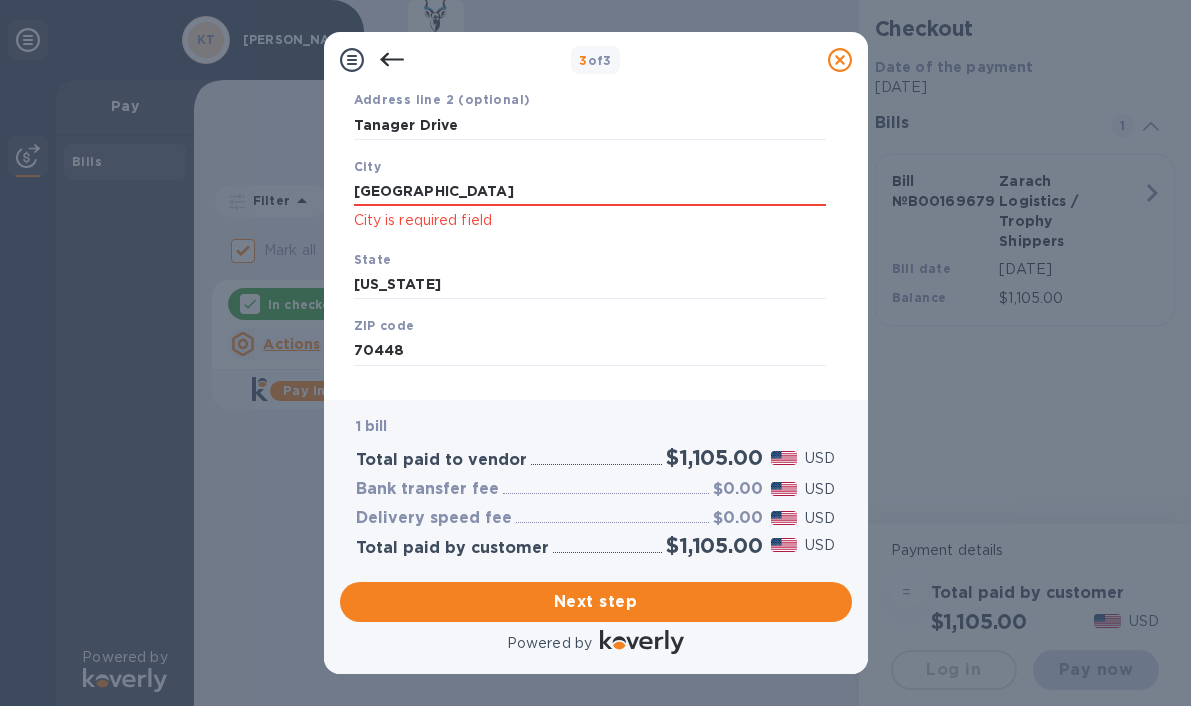 click on "Address line 2 (optional) [GEOGRAPHIC_DATA]" at bounding box center [590, 114] 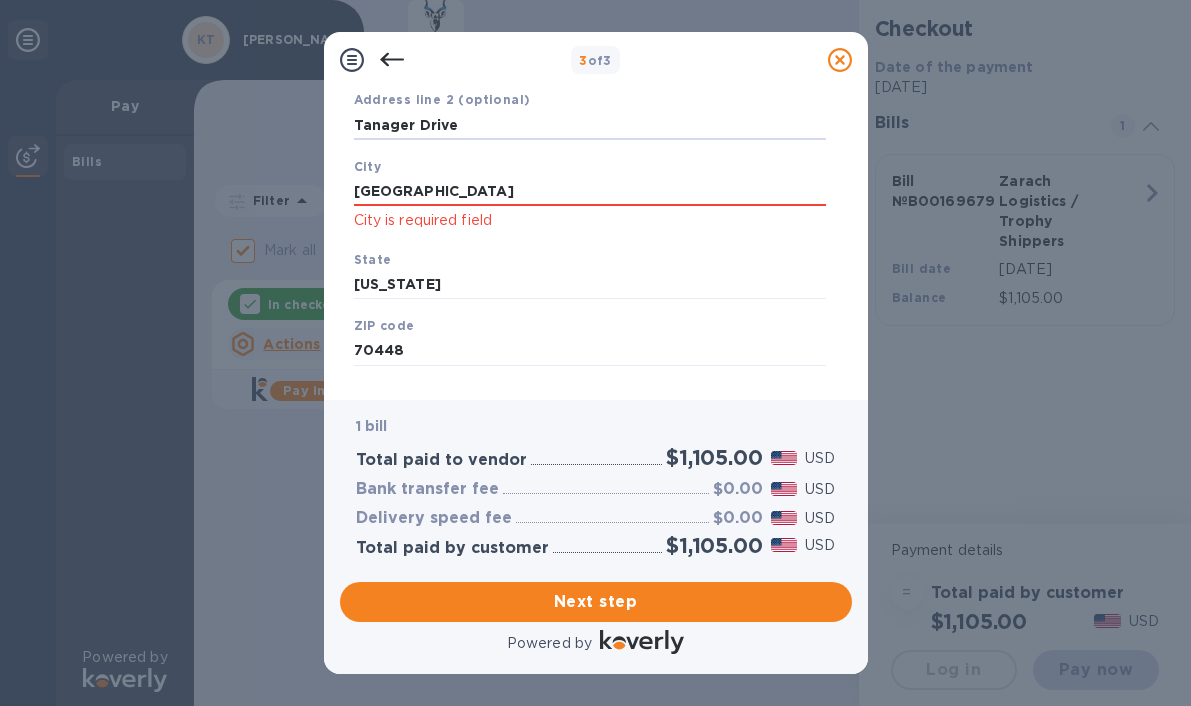 scroll, scrollTop: 129, scrollLeft: 0, axis: vertical 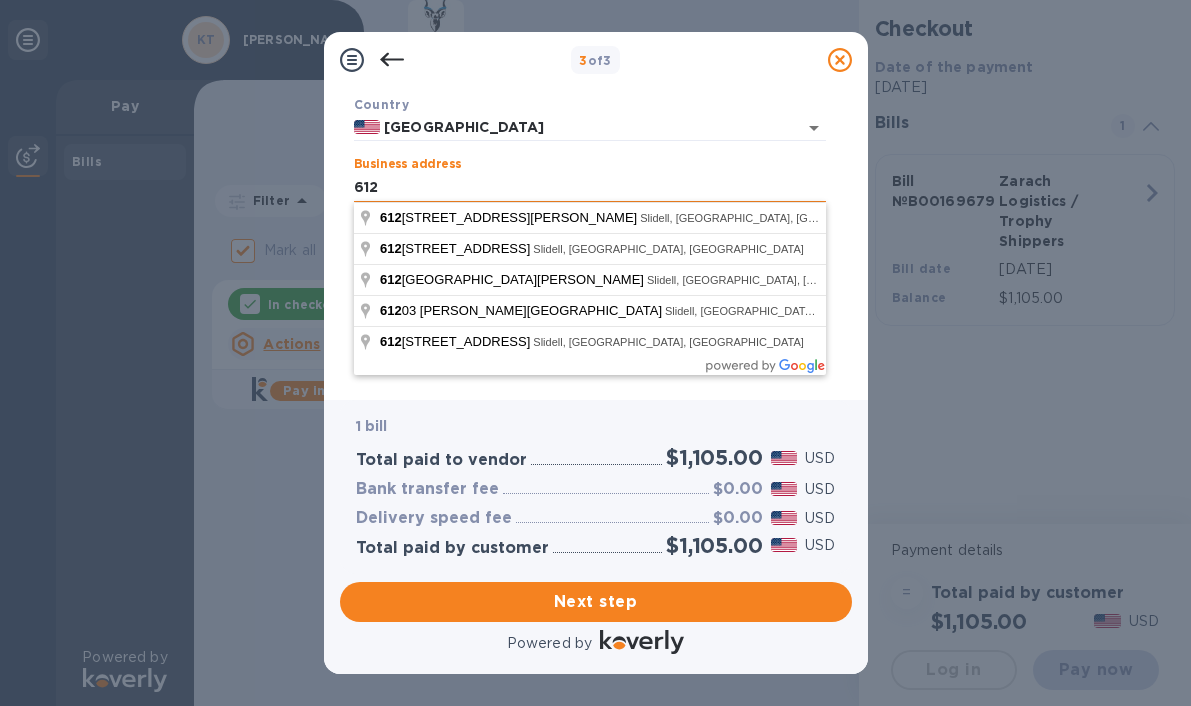 click on "612" at bounding box center [590, 188] 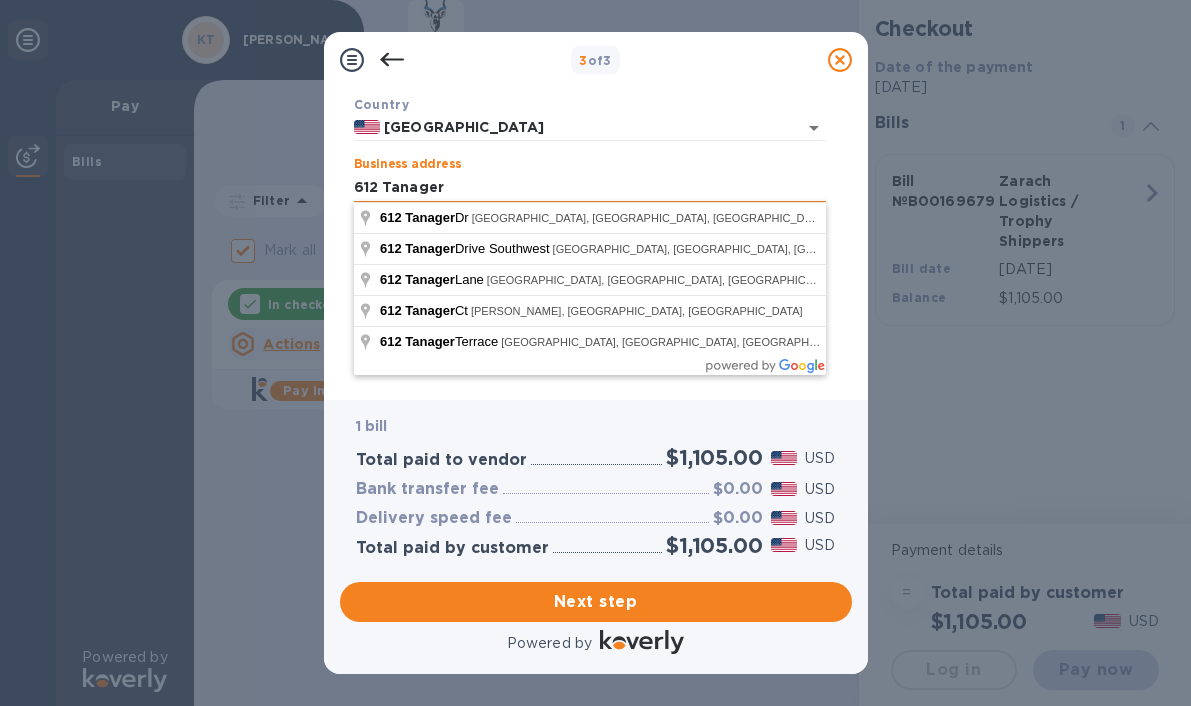 click on "612 Tanager" at bounding box center (590, 188) 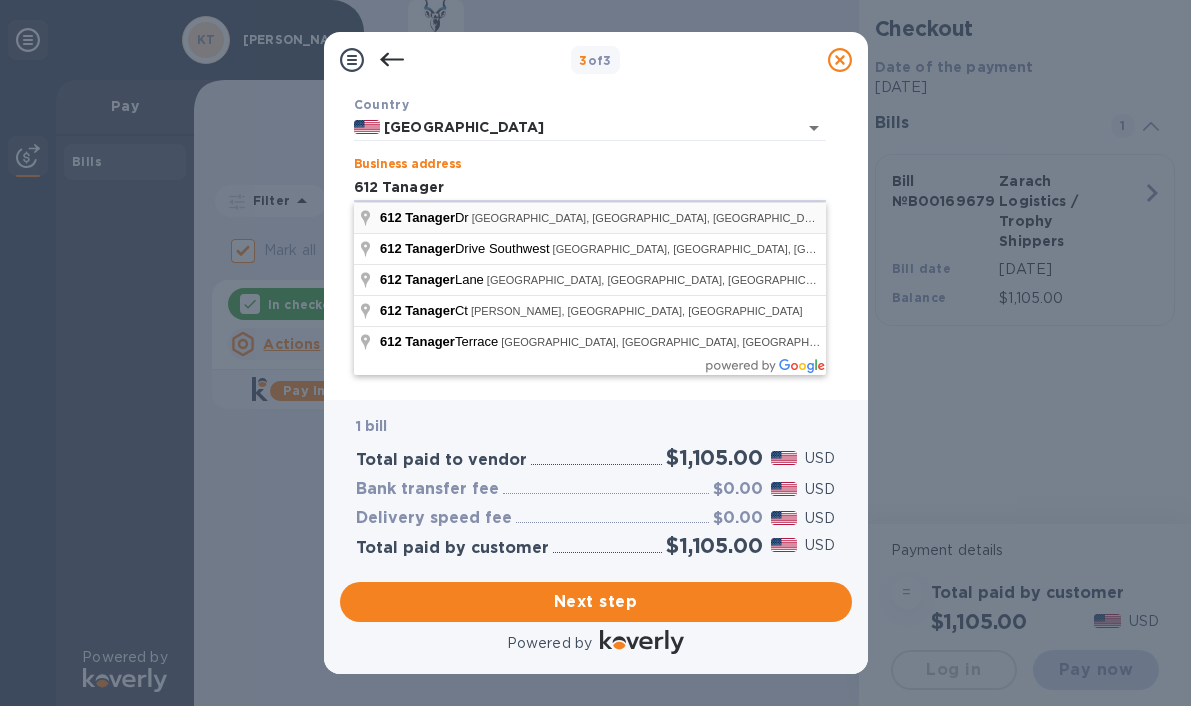 type on "[STREET_ADDRESS]" 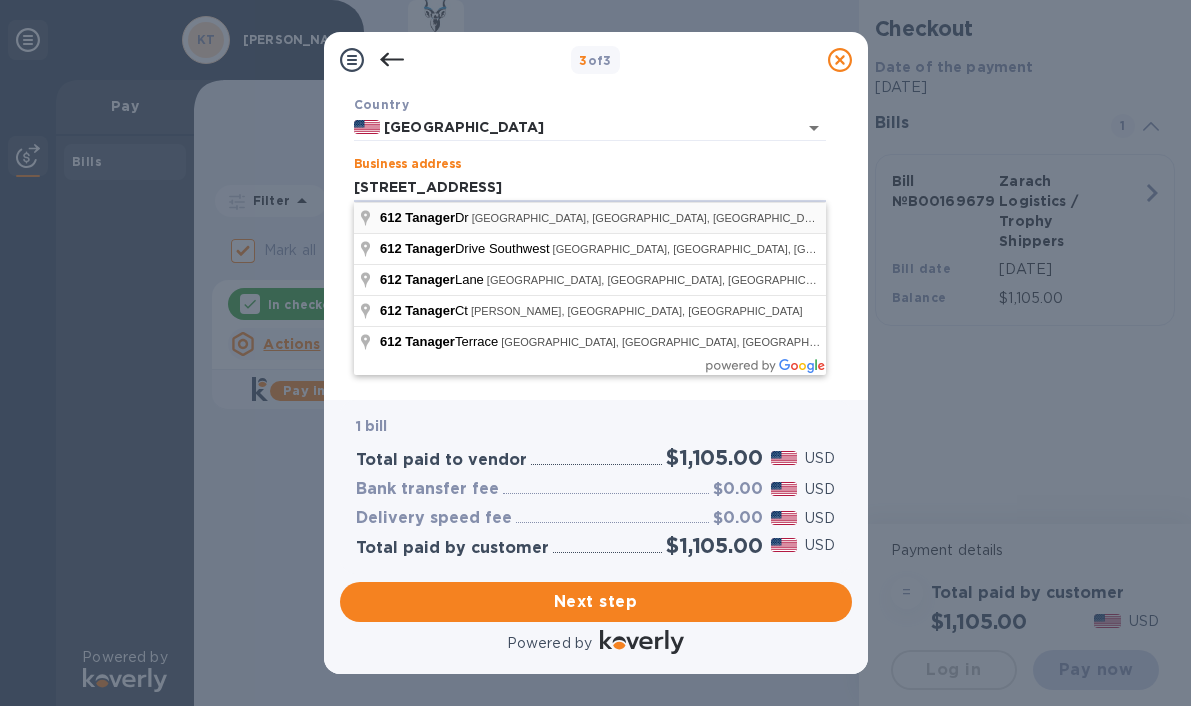 type on "LA" 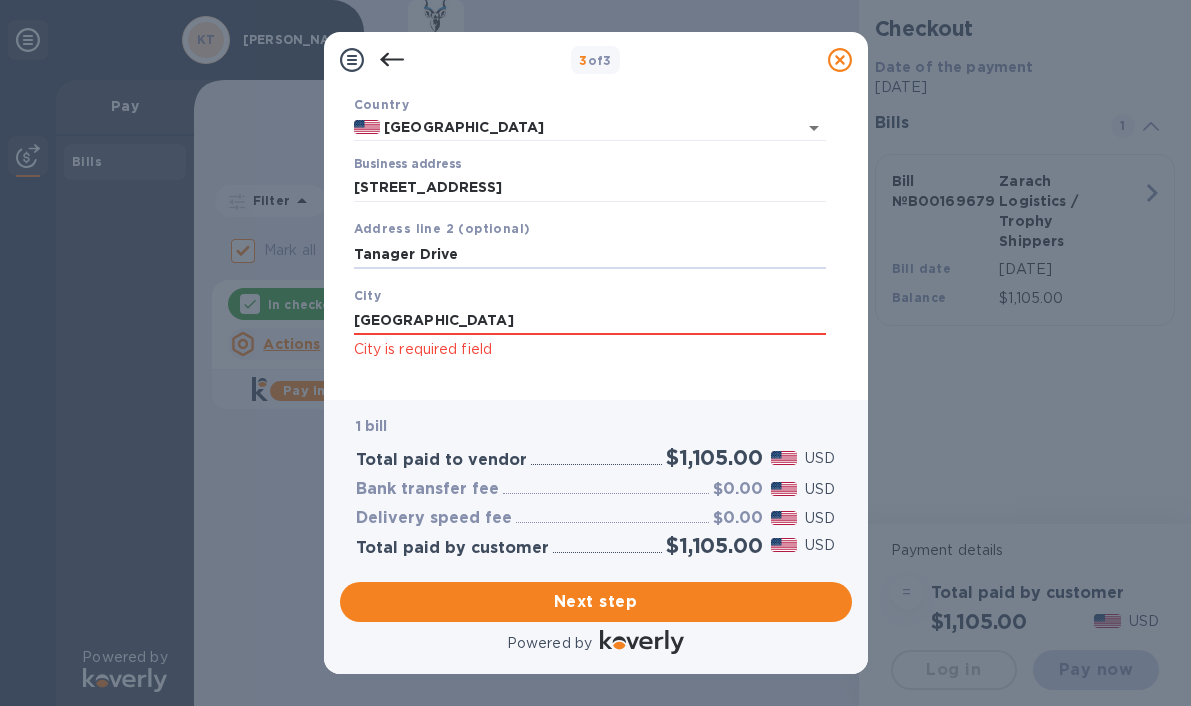 drag, startPoint x: 475, startPoint y: 253, endPoint x: 277, endPoint y: 268, distance: 198.56737 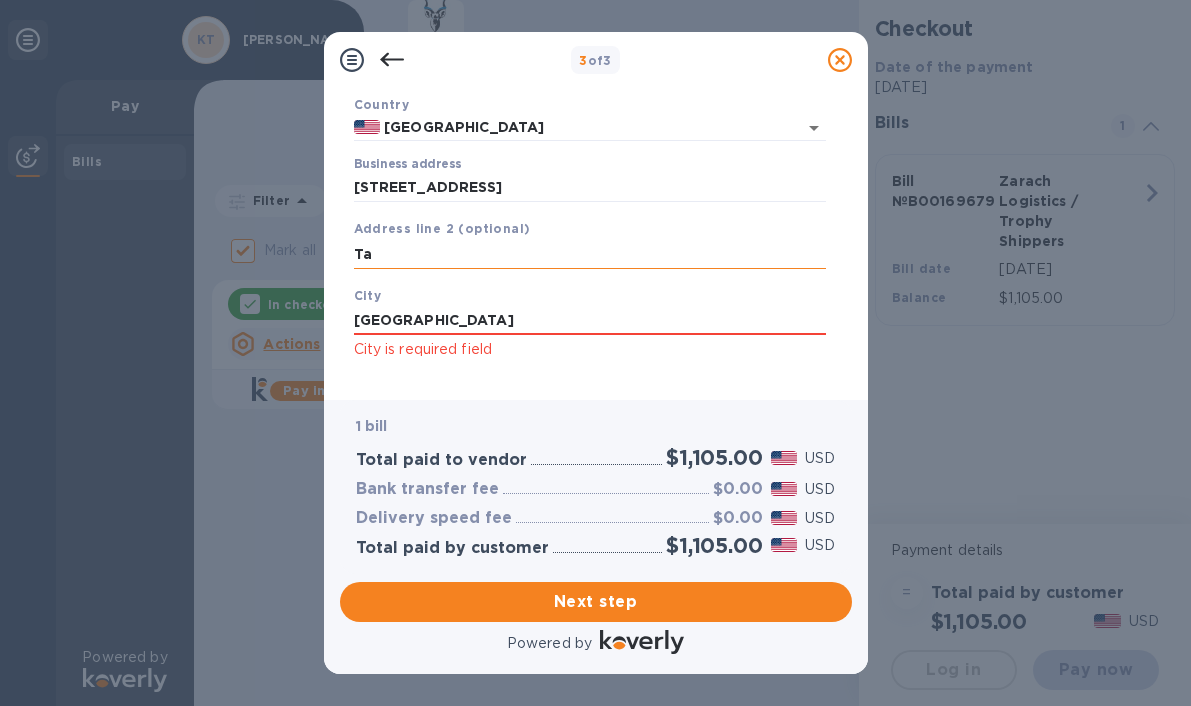 type on "T" 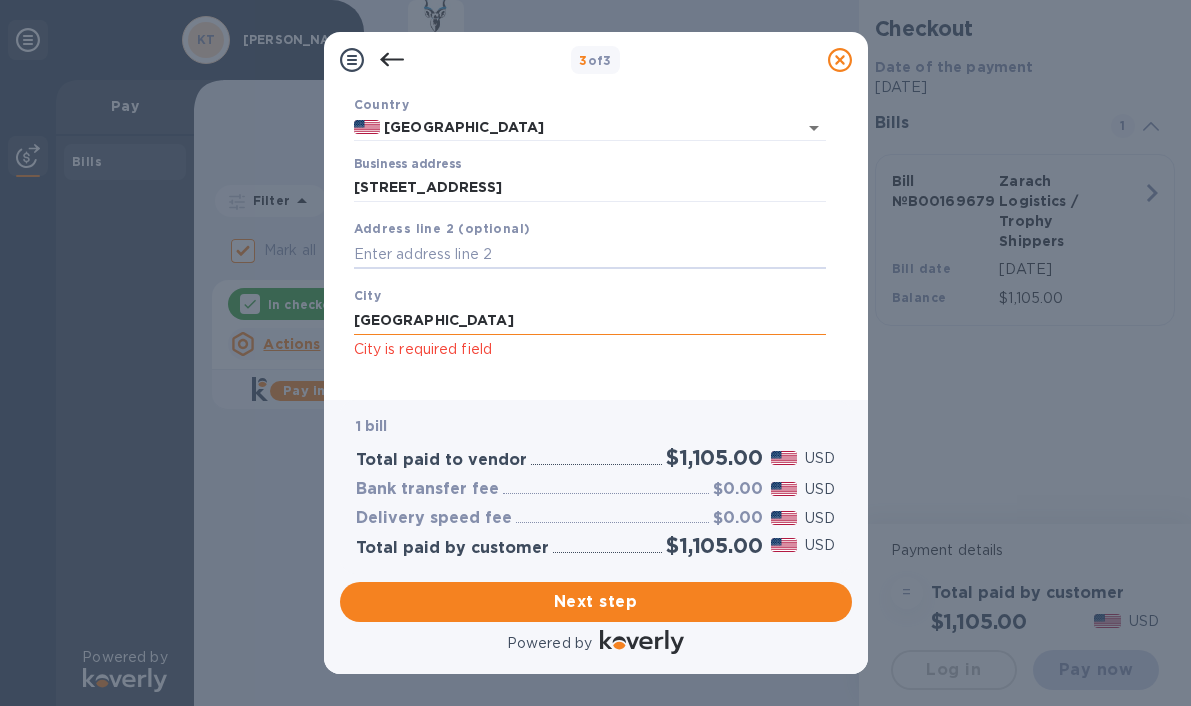 scroll, scrollTop: 284, scrollLeft: 0, axis: vertical 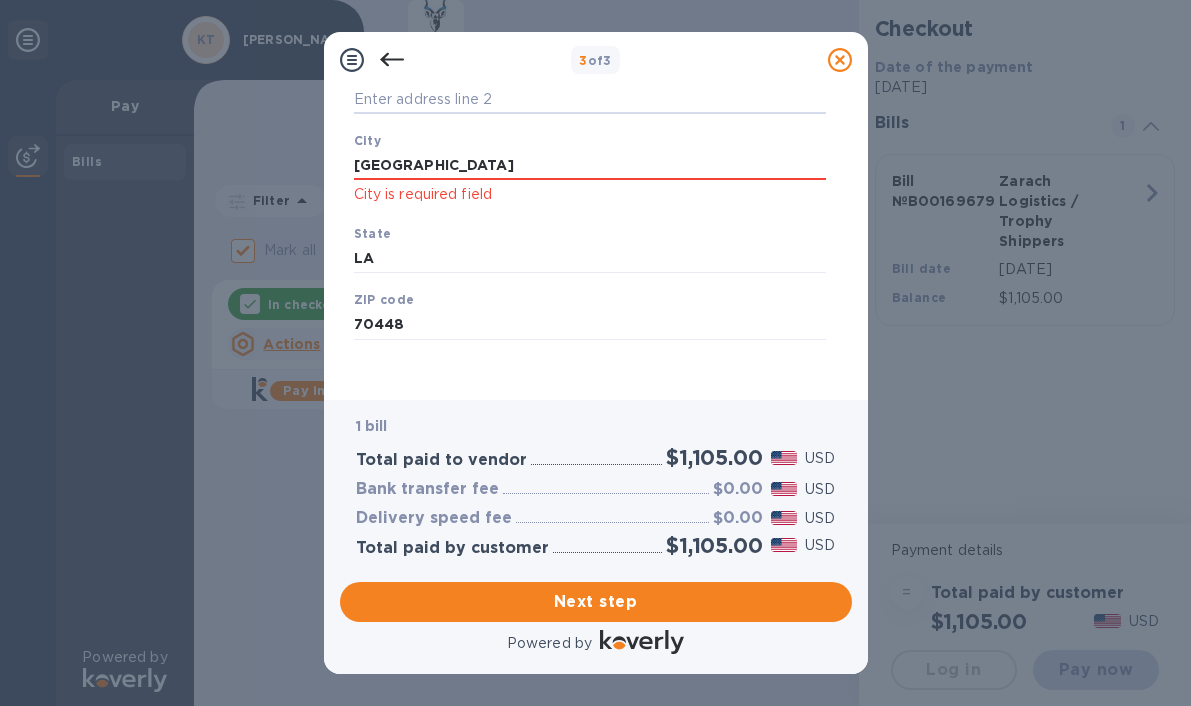 type 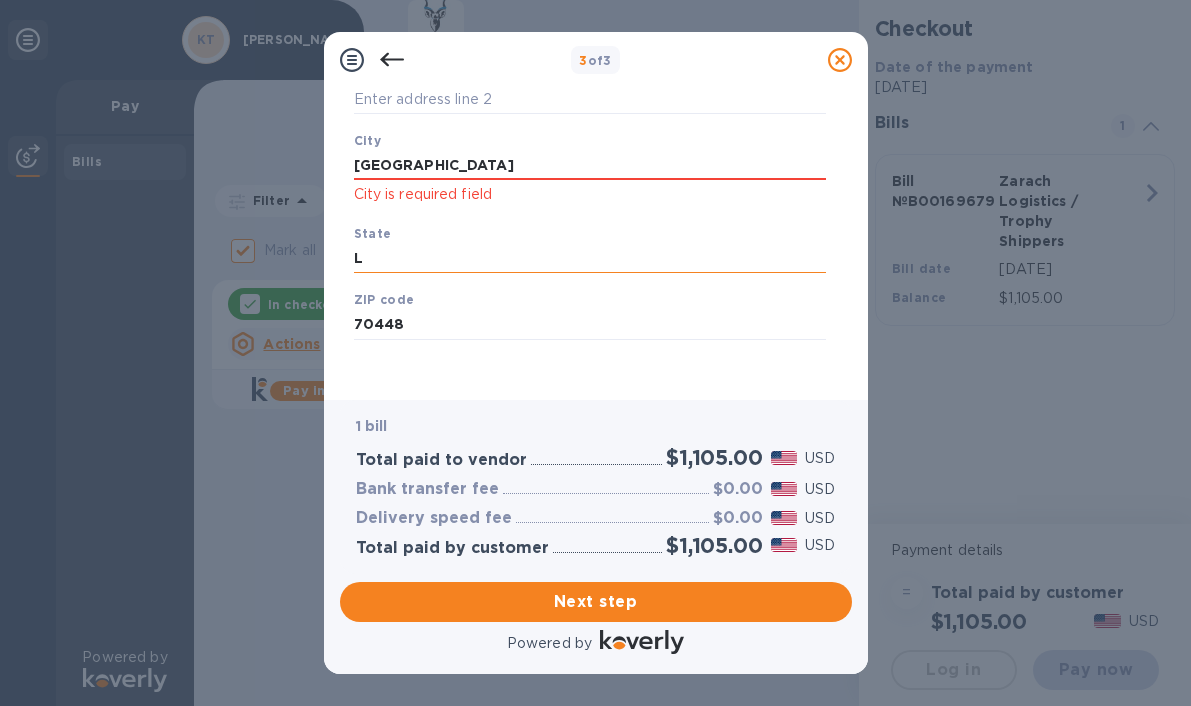 type on "LA" 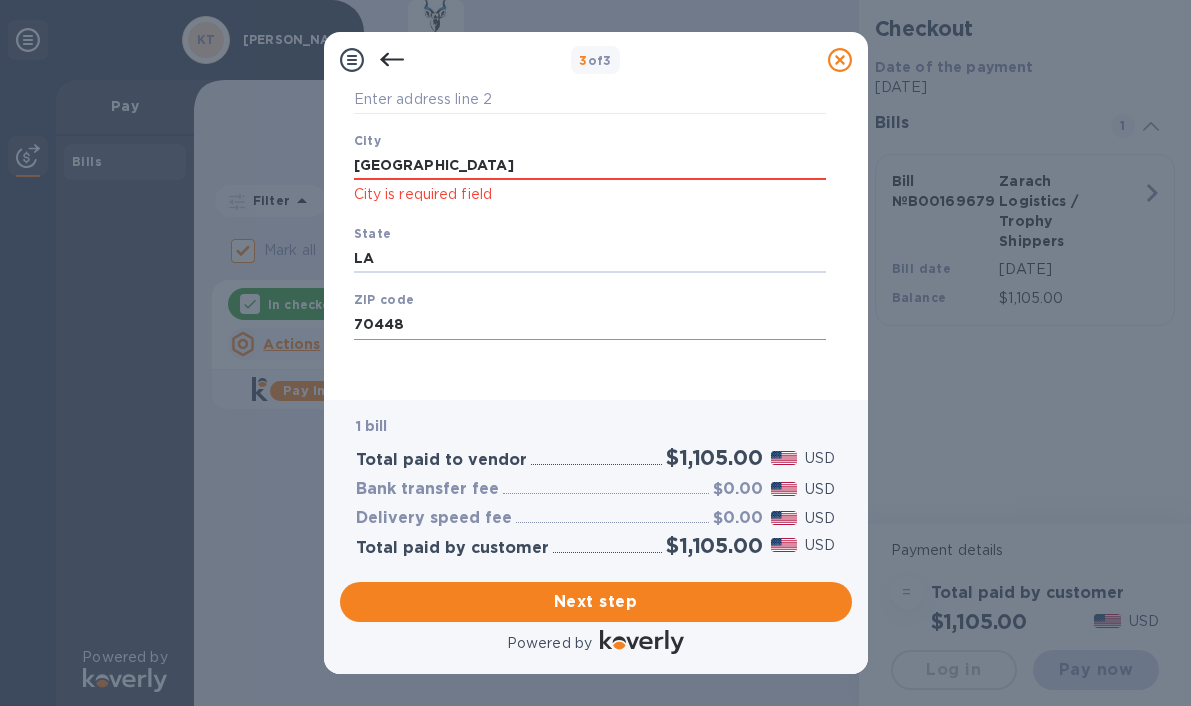 click on "70448" at bounding box center (590, 325) 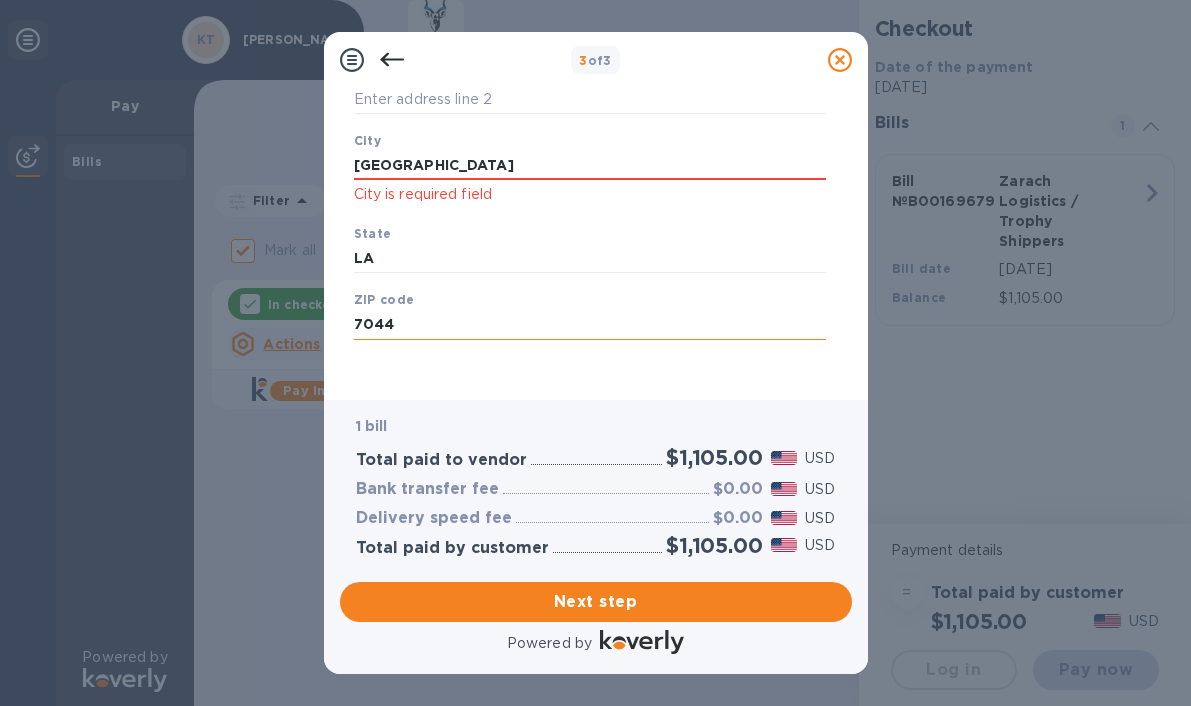type on "70448" 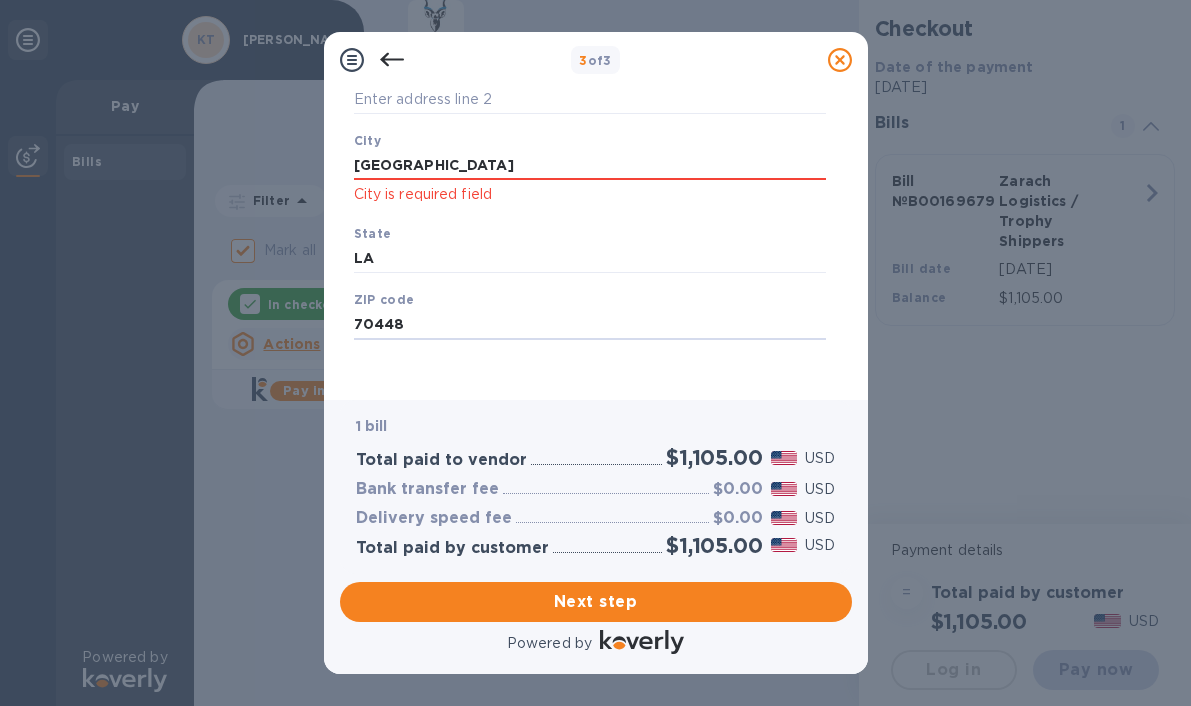 click on "Legal business name Please provide the legal name that appears on your SS-4 form issued by the IRS when the company was formed. [PERSON_NAME] Country United States Business address [STREET_ADDRESS] Address line 2 (optional) [GEOGRAPHIC_DATA] is required field State [US_STATE] ZIP code 70448 Save" at bounding box center [590, 130] 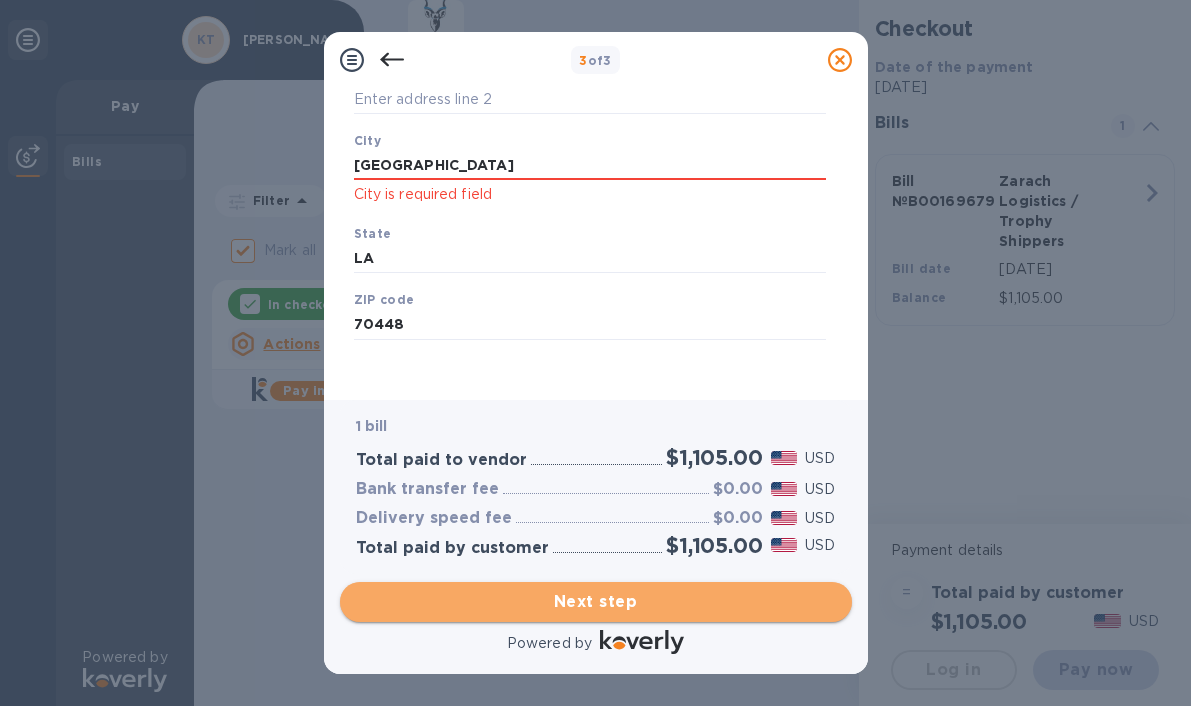 click on "Next step" at bounding box center (596, 602) 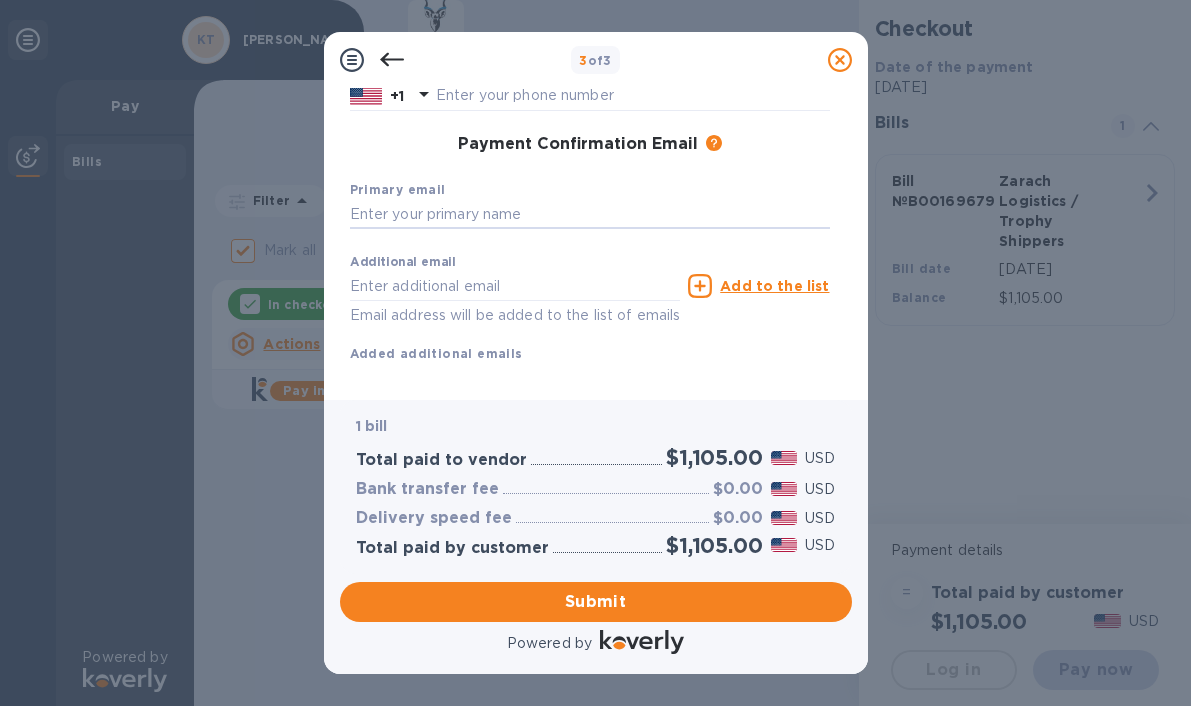 type on "[EMAIL_ADDRESS][DOMAIN_NAME]" 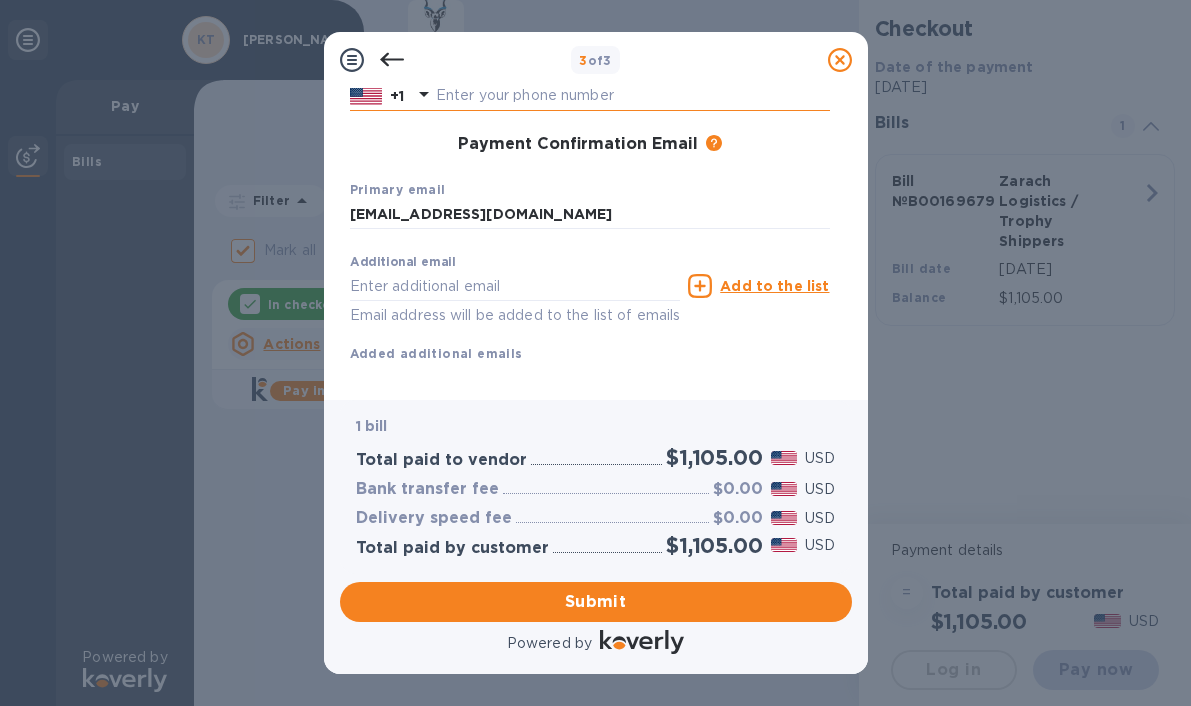scroll, scrollTop: 282, scrollLeft: 0, axis: vertical 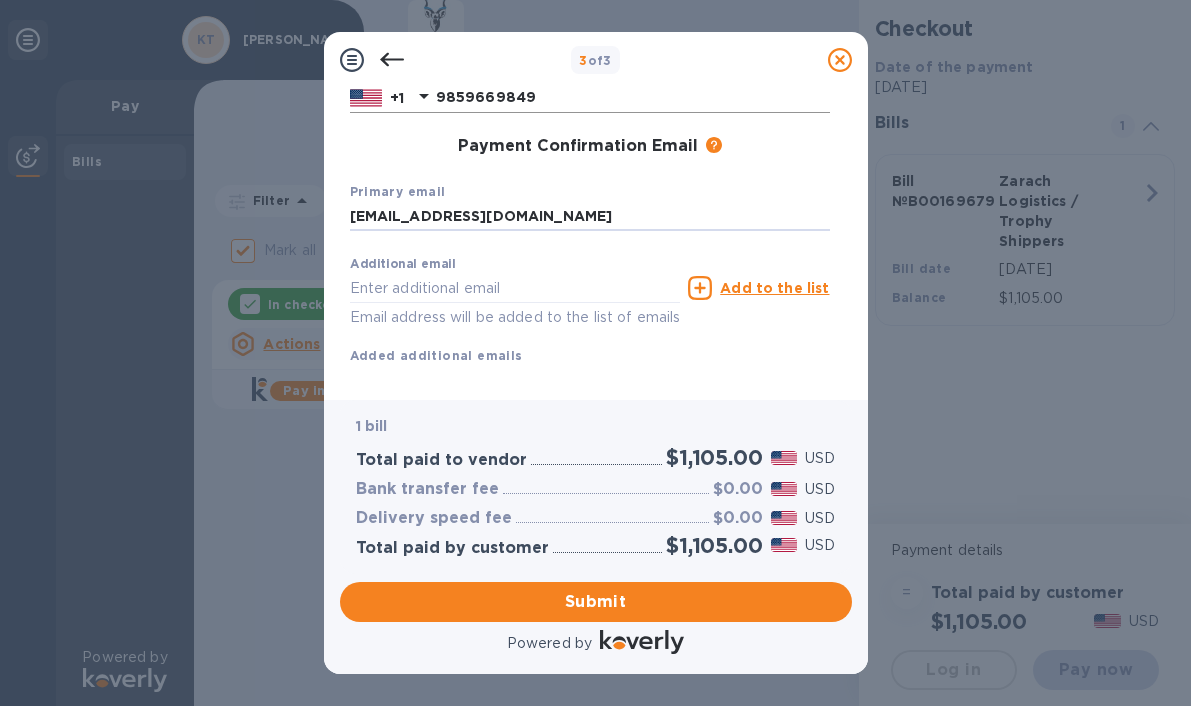 click on "9859669849" at bounding box center (633, 98) 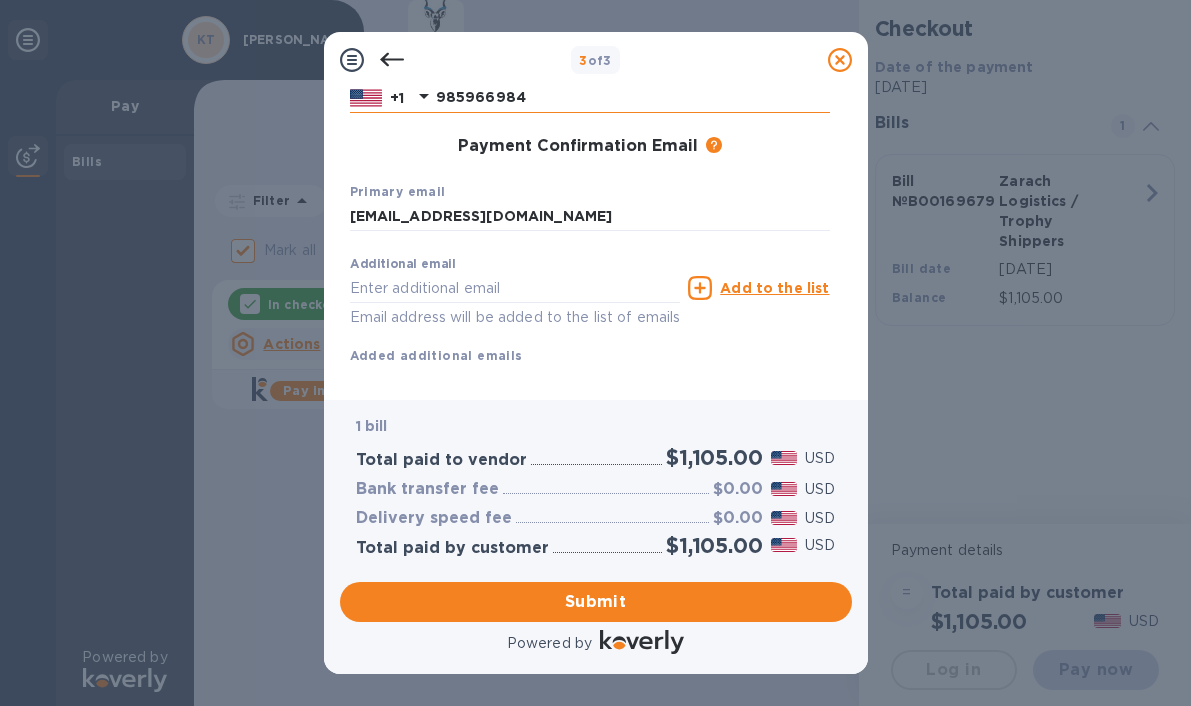 type on "9859669849" 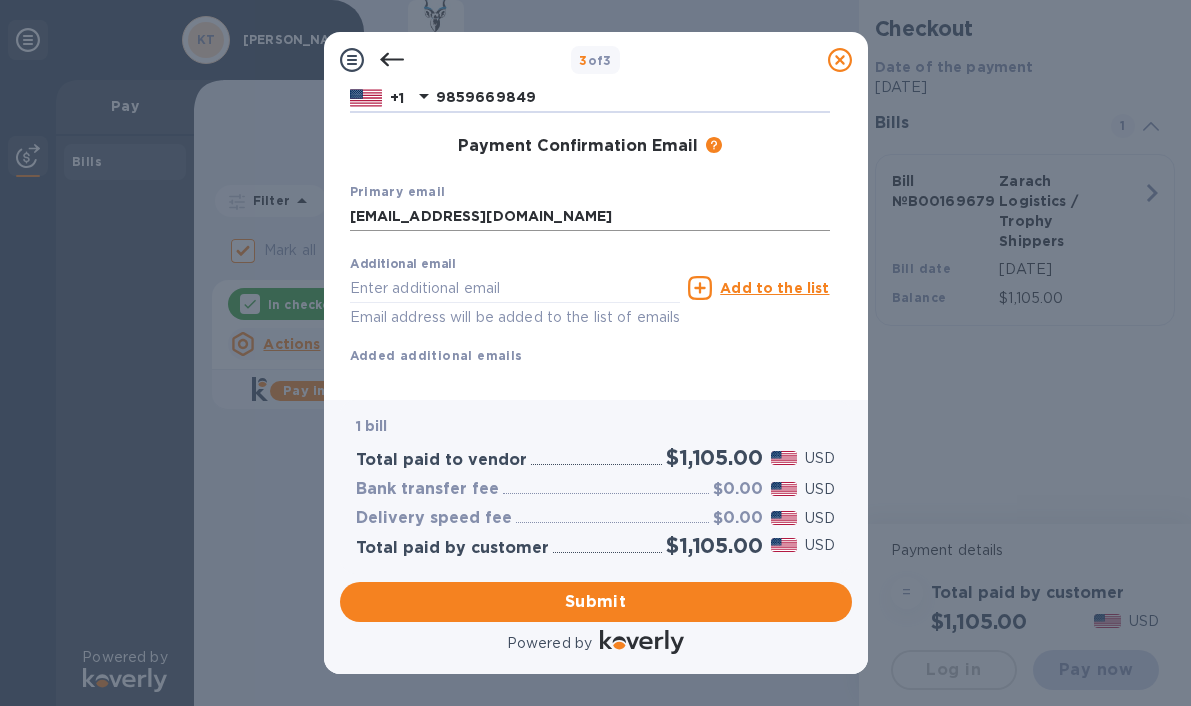 click on "[EMAIL_ADDRESS][DOMAIN_NAME]" at bounding box center [590, 217] 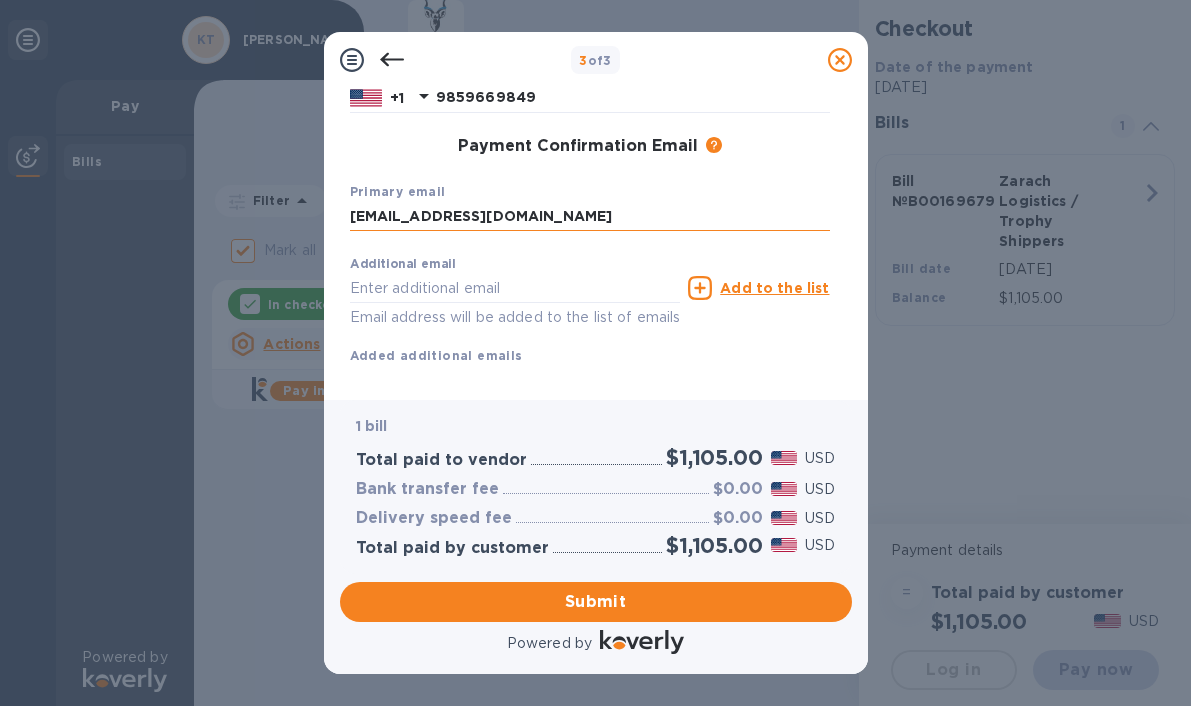 type on "[EMAIL_ADDRESS][DOMAIN_NAME]" 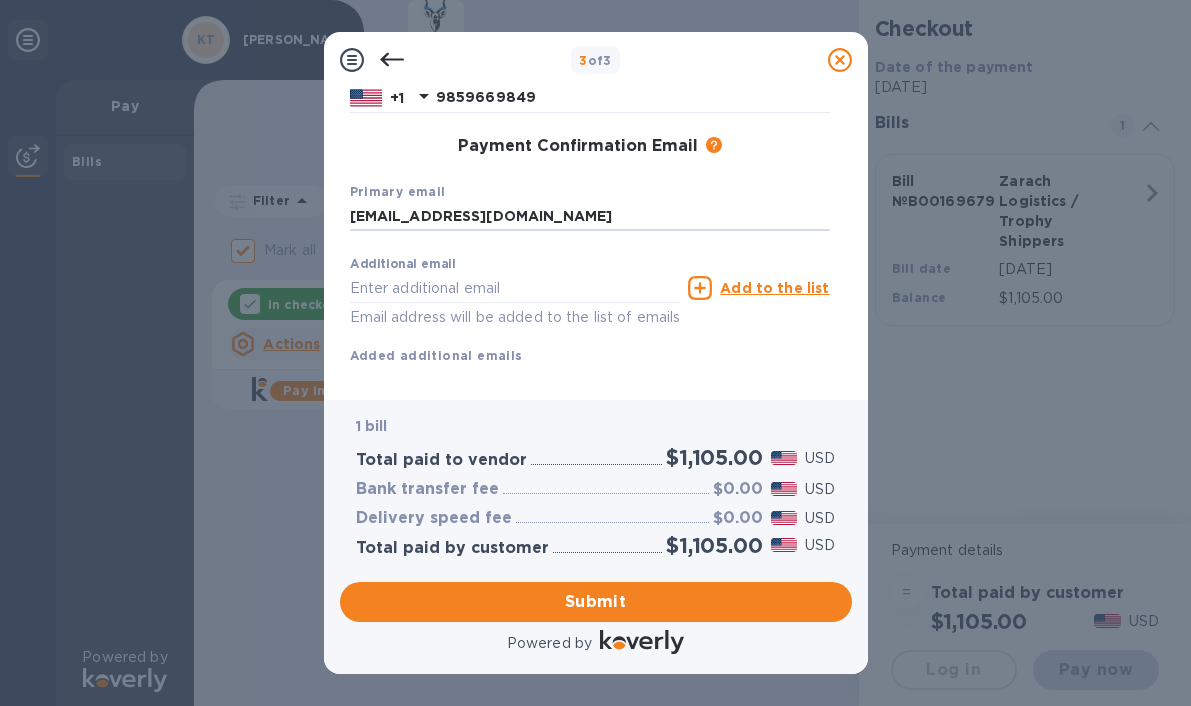 click on "Additional email Email address will be added to the list of emails Add to the list Added additional emails" at bounding box center (590, 306) 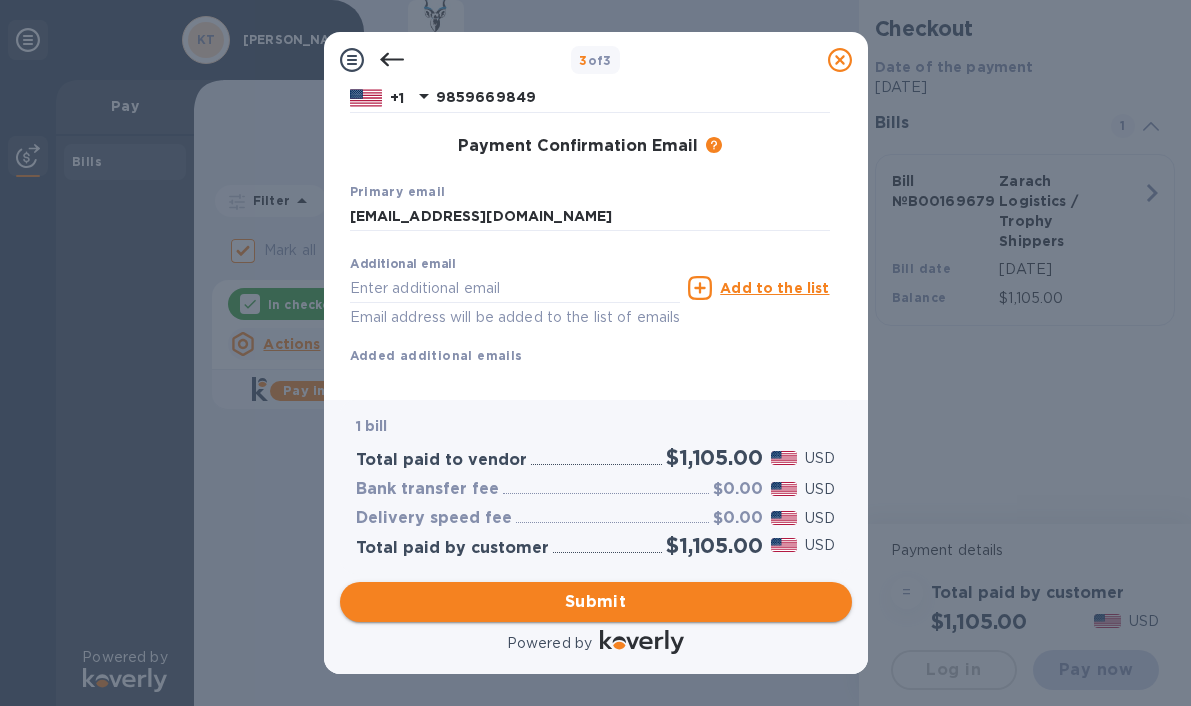 click on "Submit" at bounding box center [596, 602] 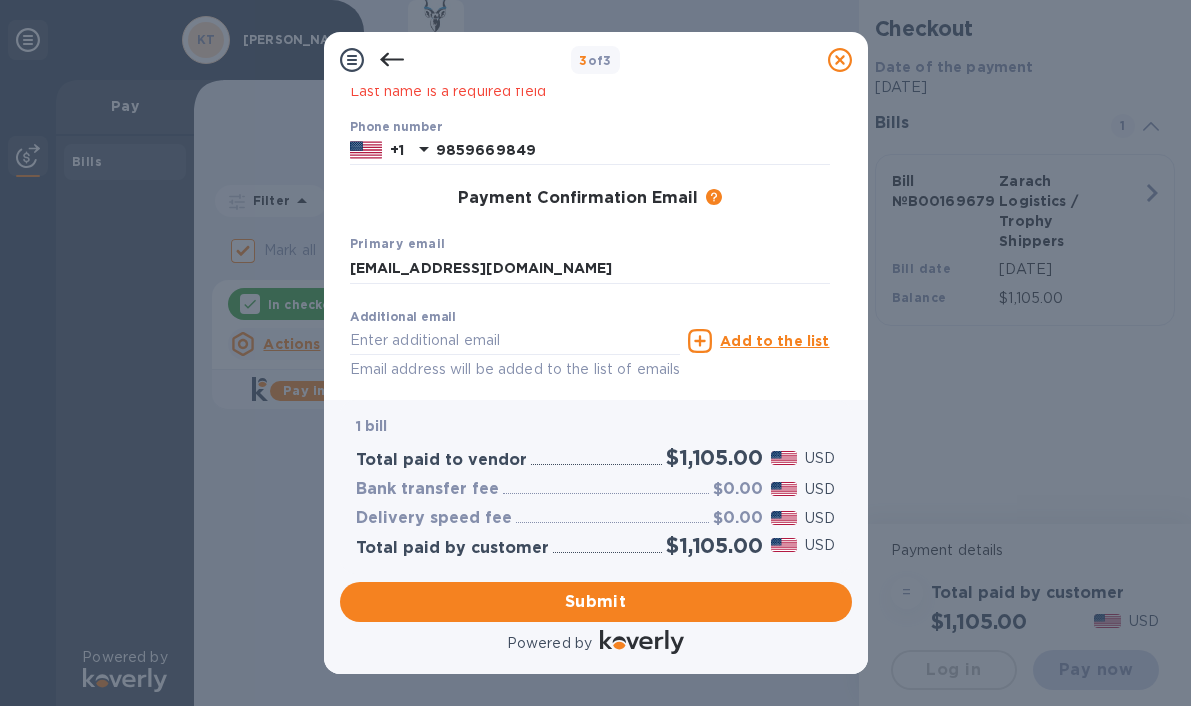 scroll, scrollTop: 0, scrollLeft: 0, axis: both 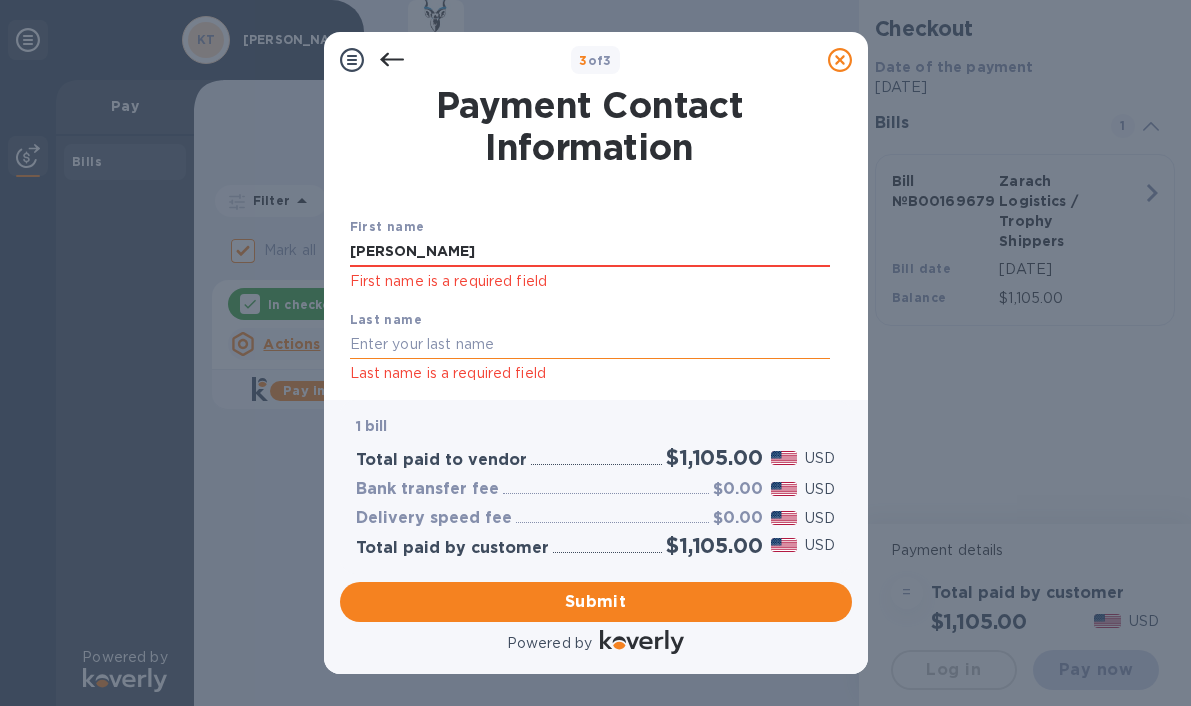 type on "[PERSON_NAME]" 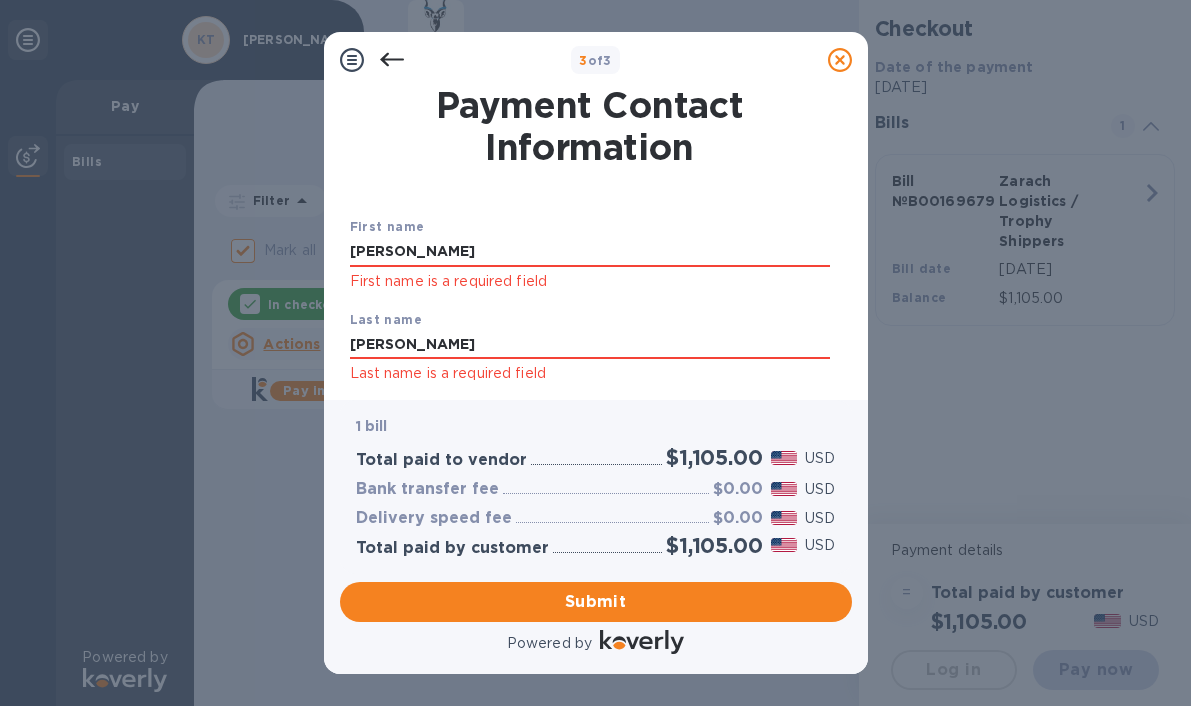 scroll, scrollTop: 194, scrollLeft: 0, axis: vertical 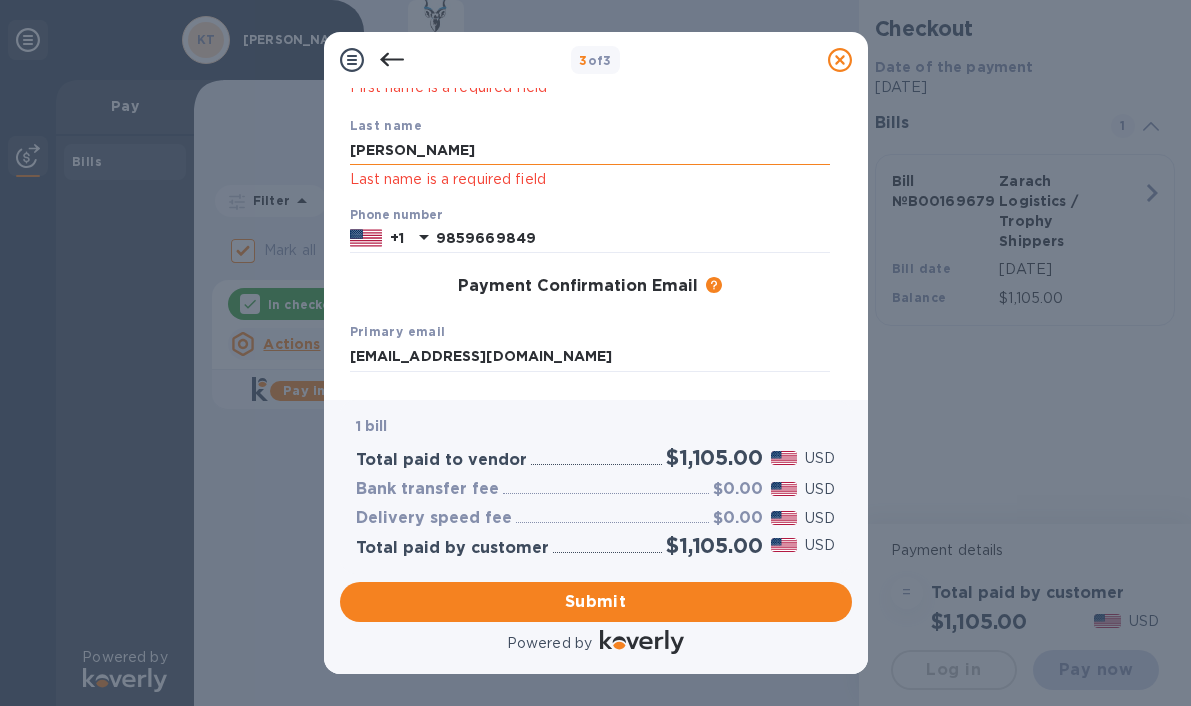 click on "[PERSON_NAME]" at bounding box center (590, 151) 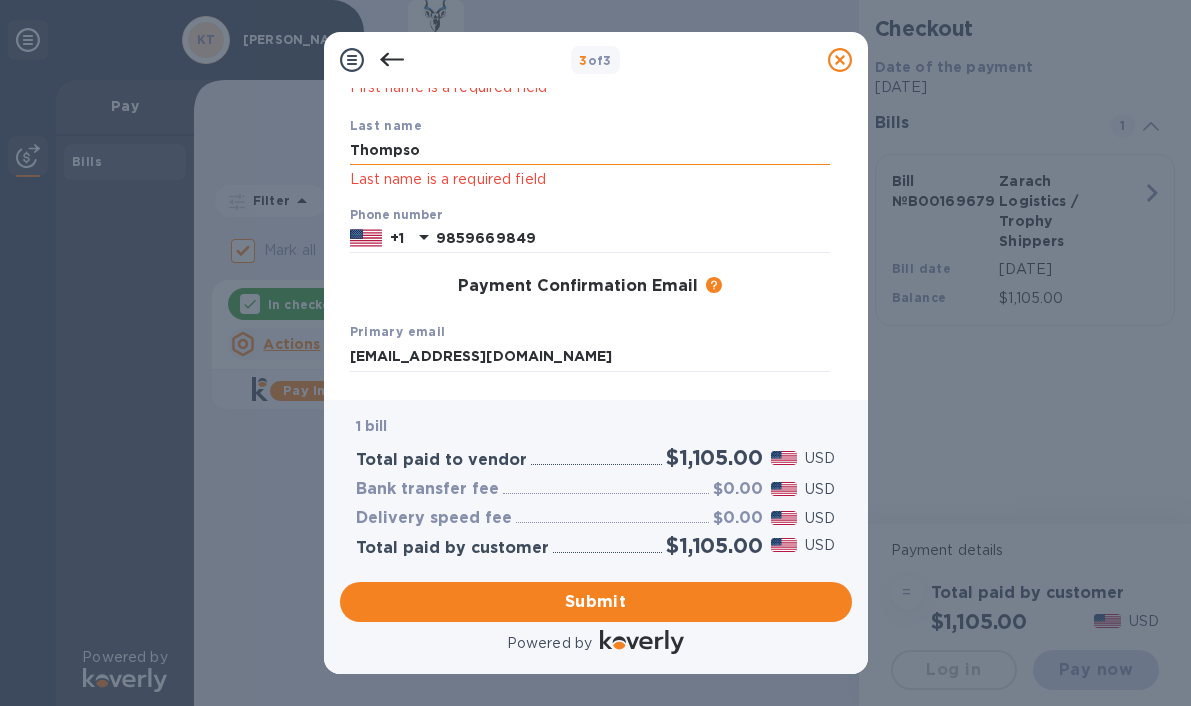 type on "[PERSON_NAME]" 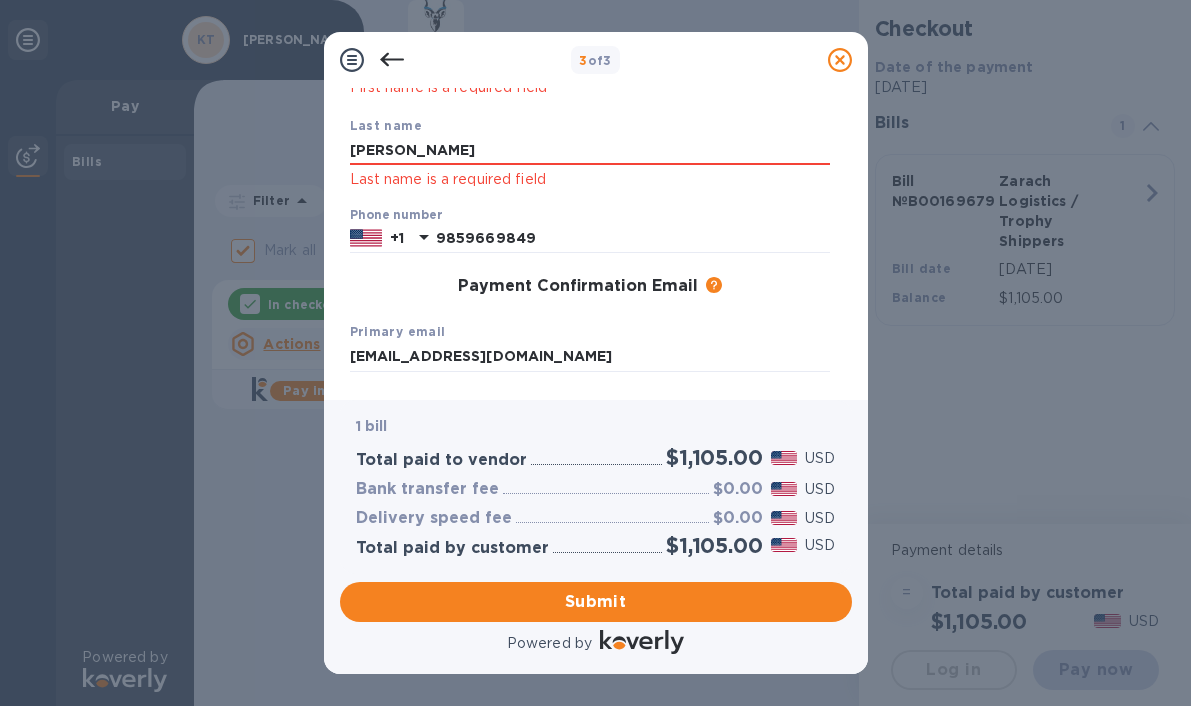 click on "Phone number [PHONE_NUMBER]" at bounding box center [590, 231] 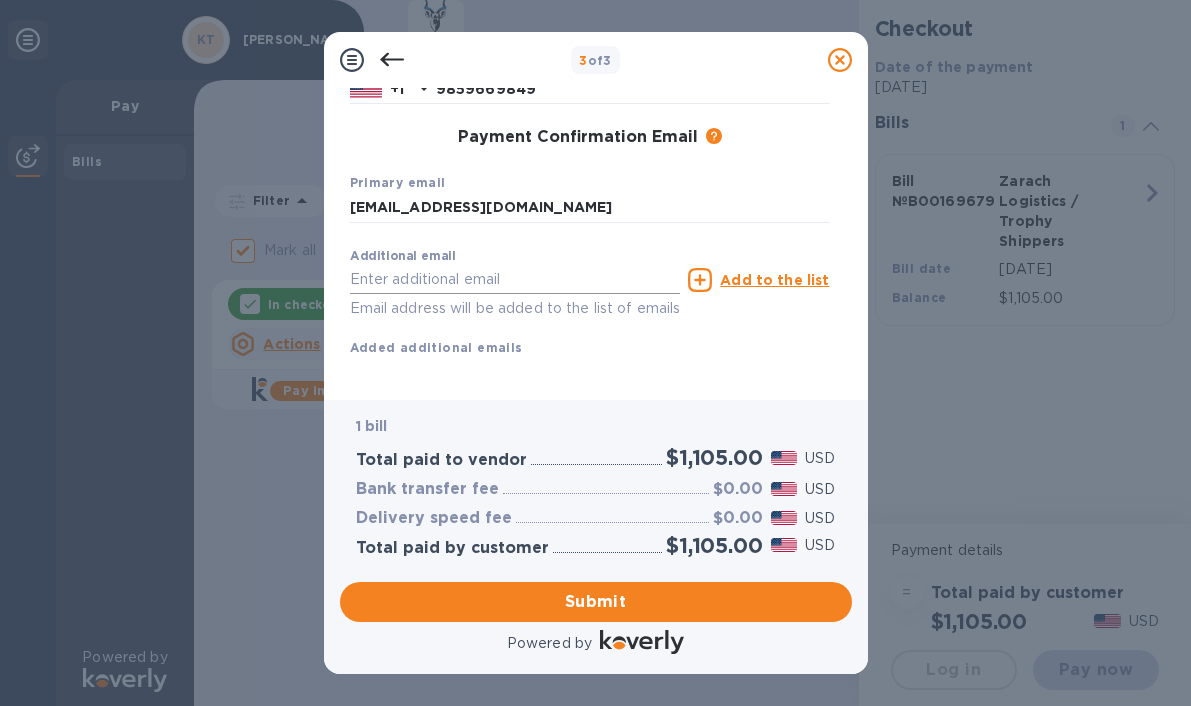 scroll, scrollTop: 345, scrollLeft: 0, axis: vertical 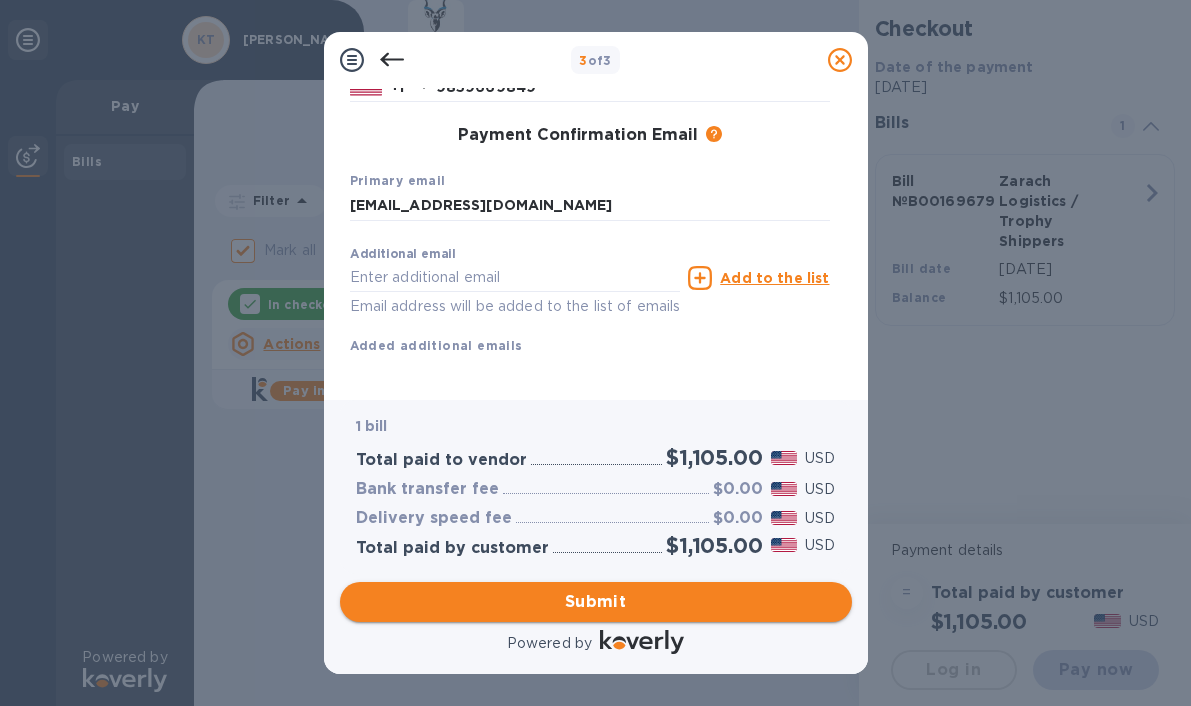 click on "Submit" at bounding box center [596, 602] 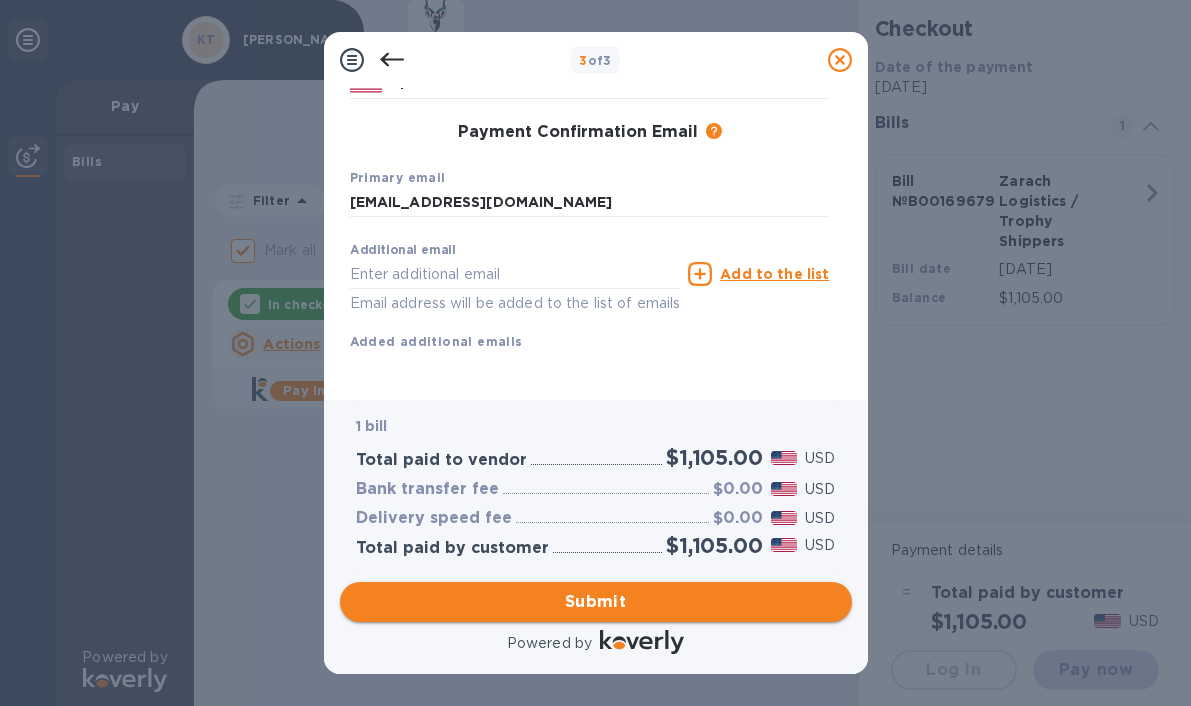 scroll, scrollTop: 293, scrollLeft: 0, axis: vertical 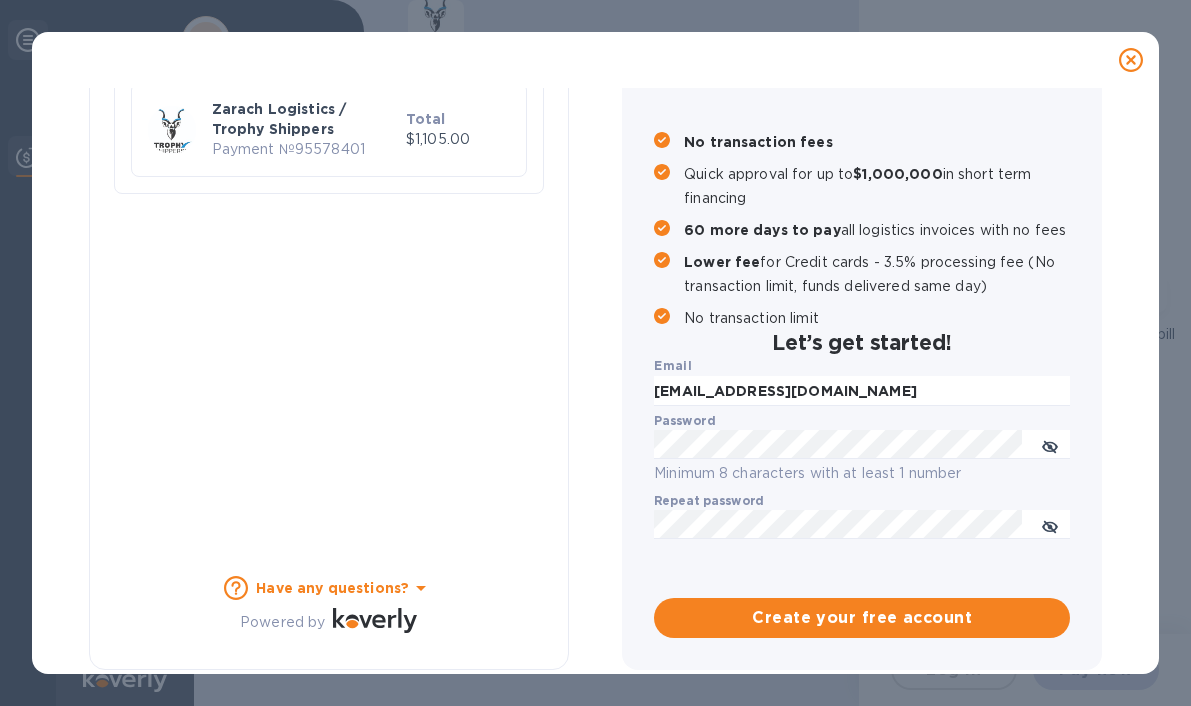 checkbox on "false" 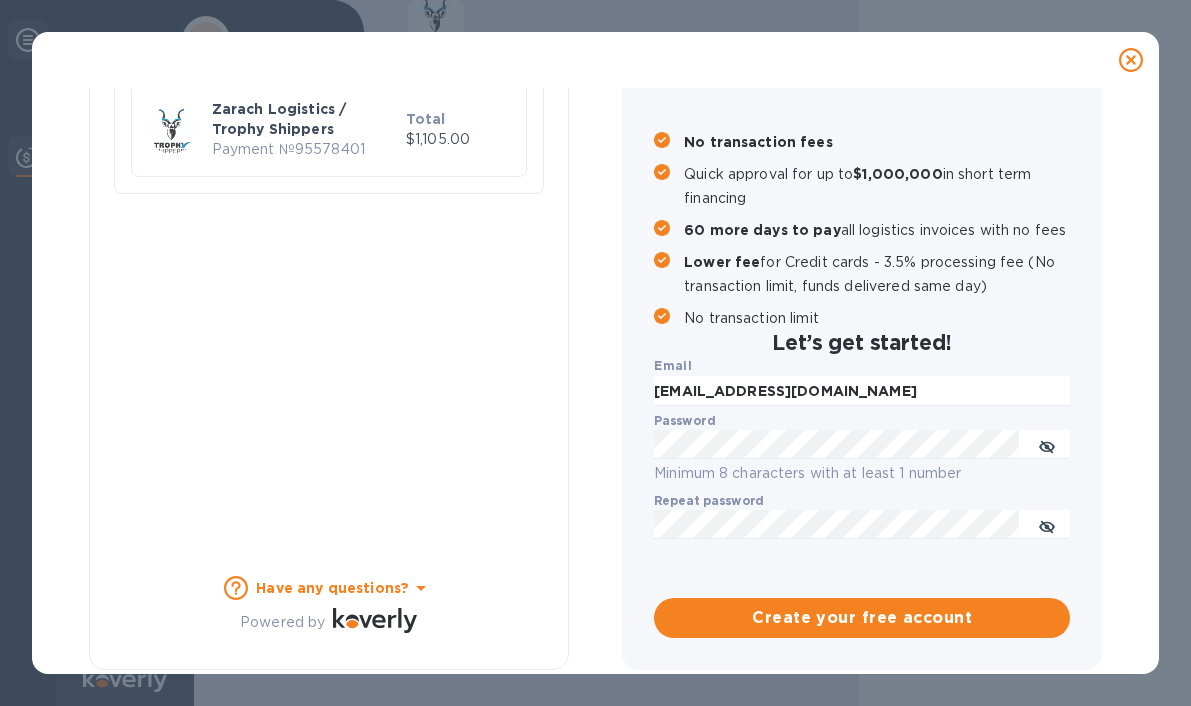 scroll, scrollTop: 0, scrollLeft: 0, axis: both 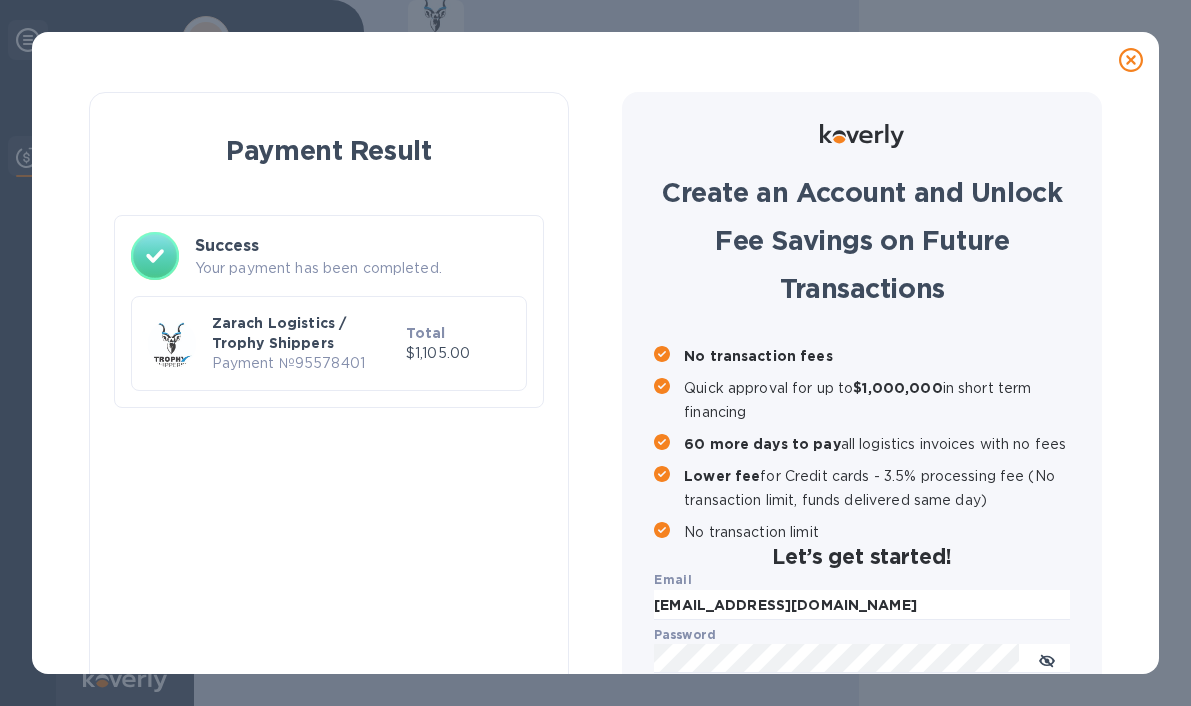 click 